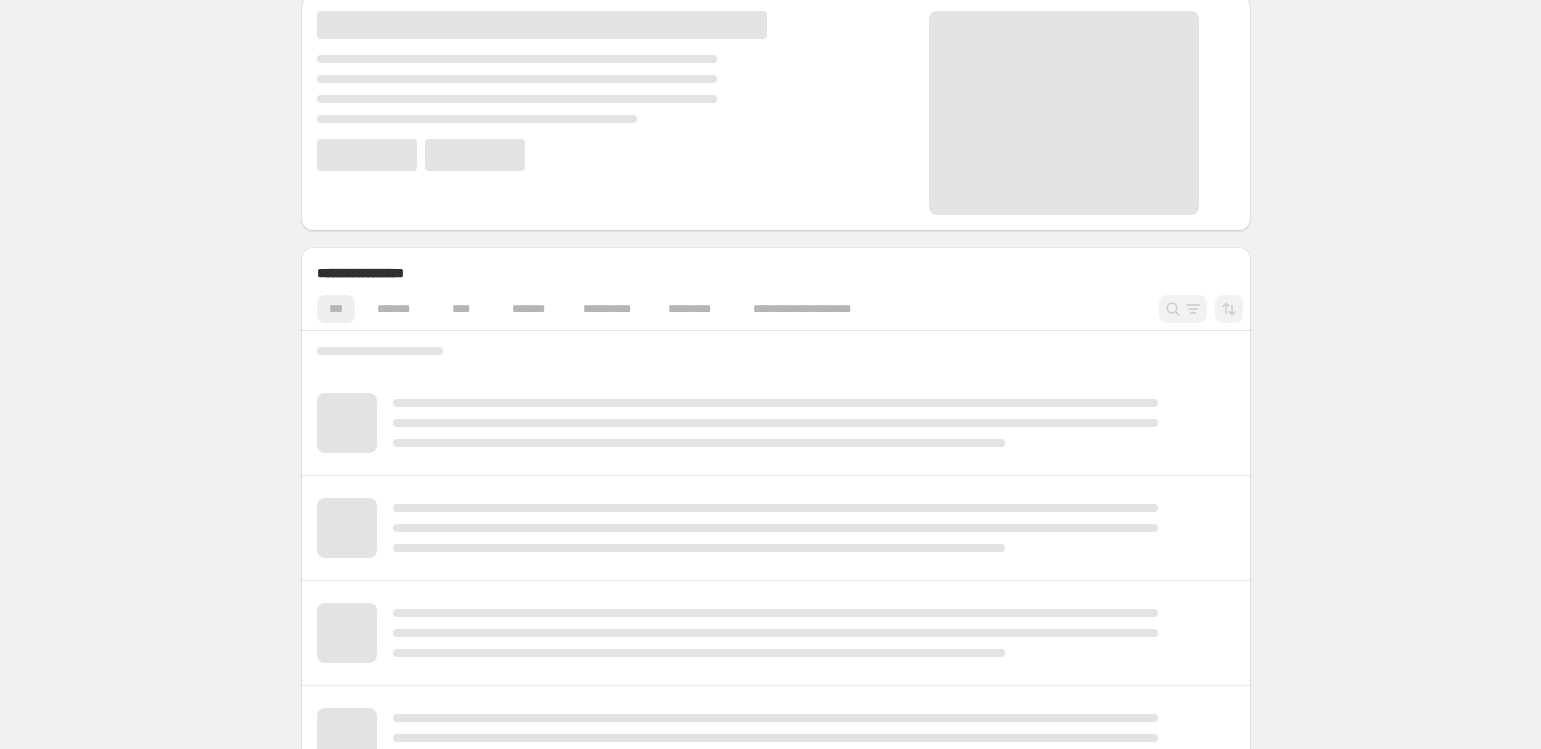 scroll, scrollTop: 661, scrollLeft: 0, axis: vertical 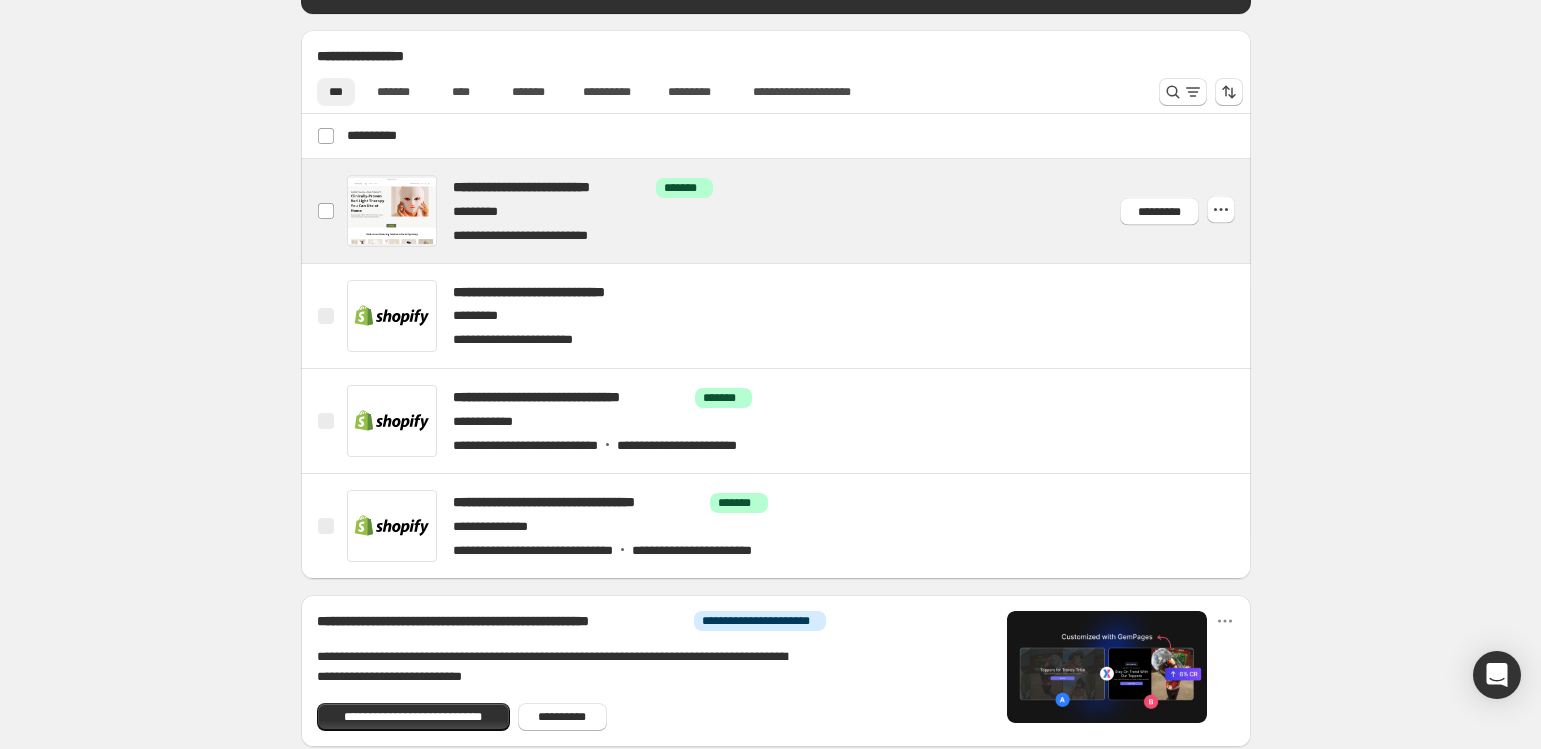 click at bounding box center (800, 211) 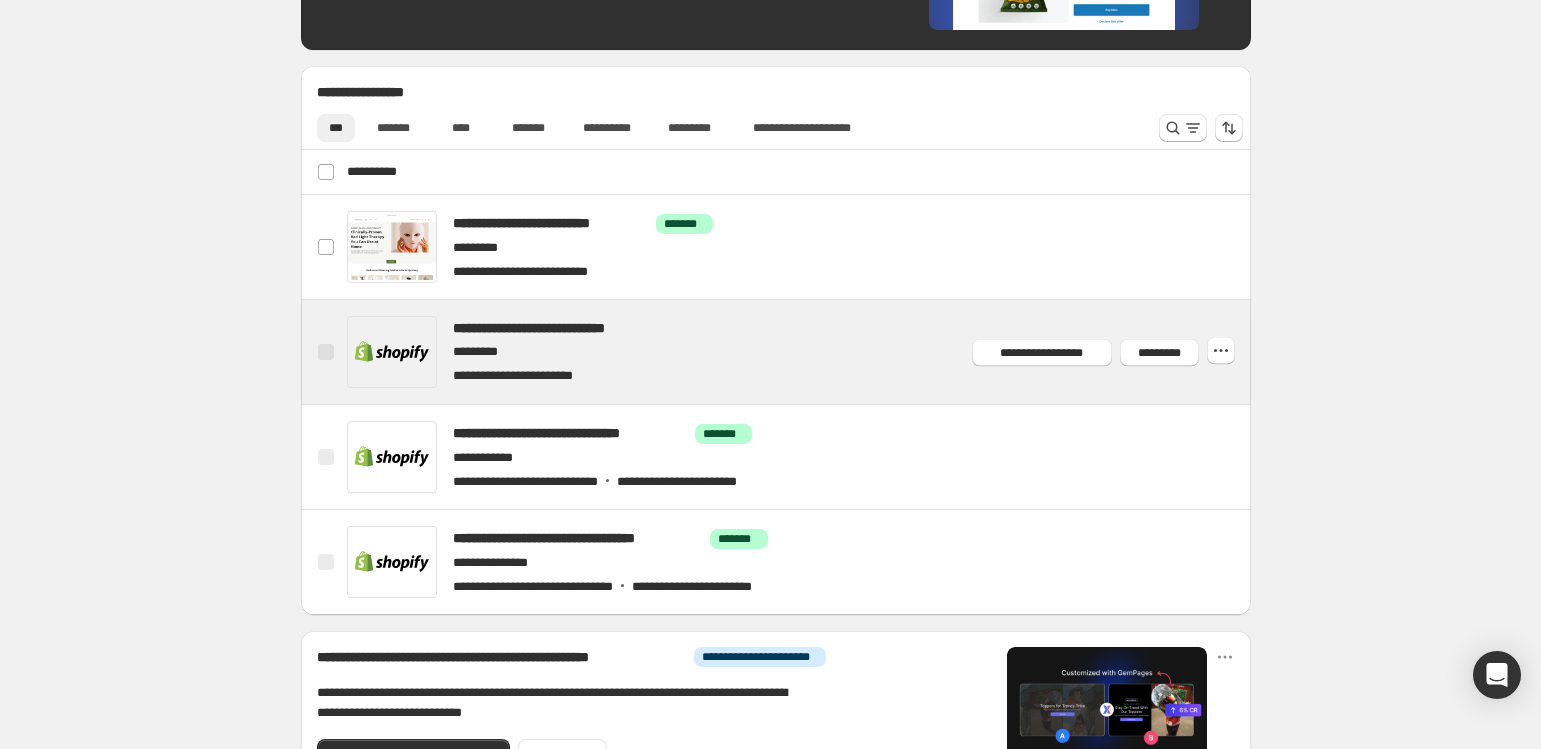 scroll, scrollTop: 647, scrollLeft: 0, axis: vertical 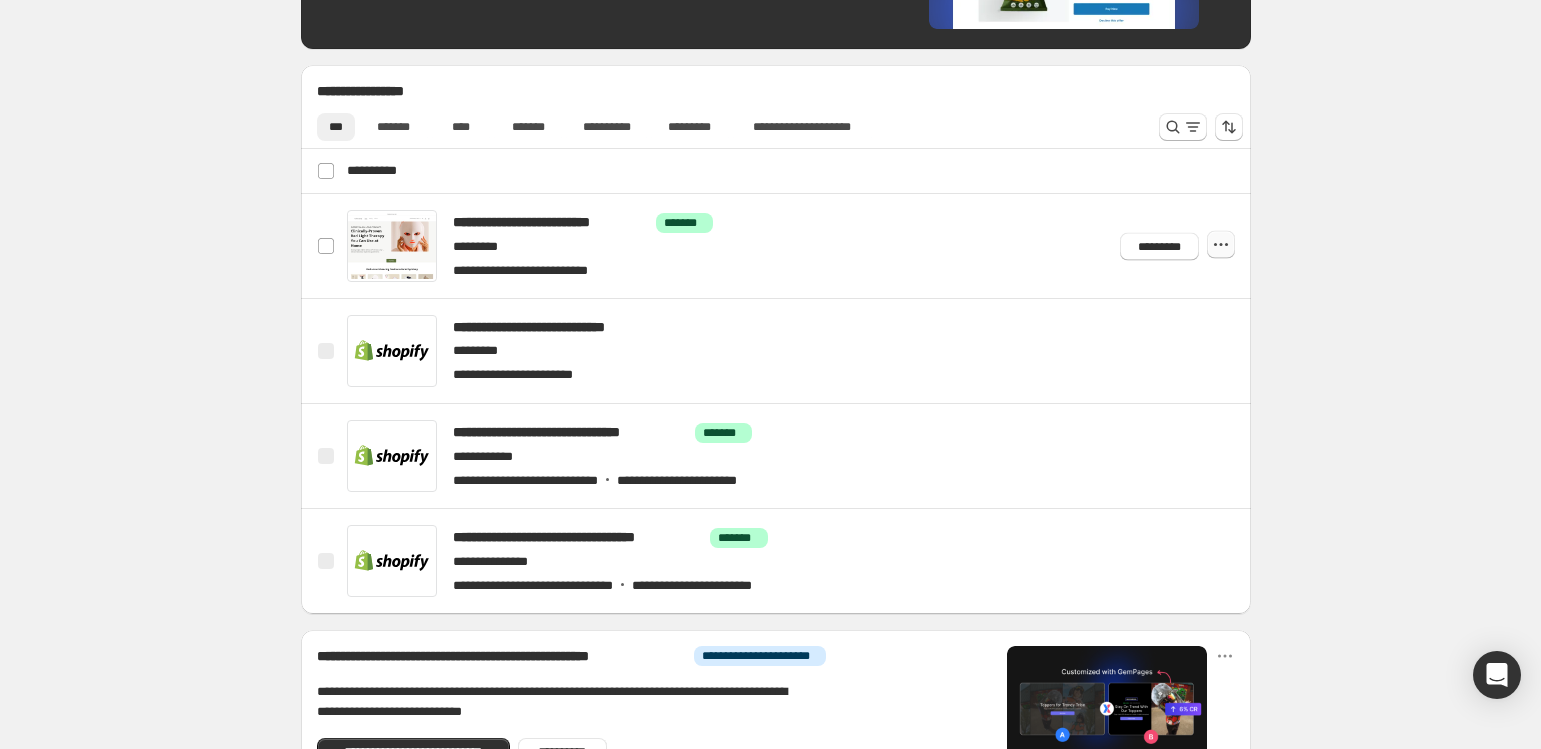 click 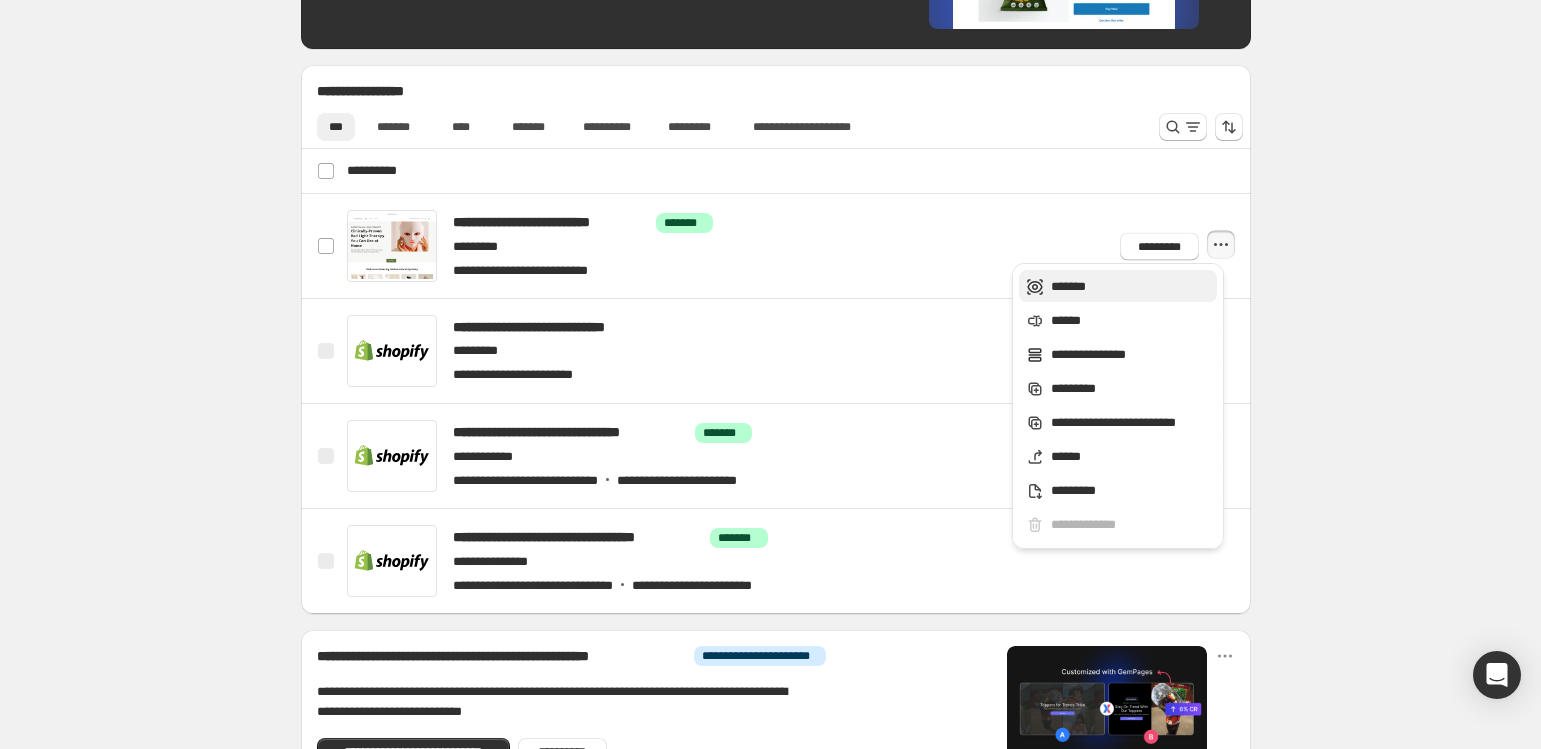 click on "*******" at bounding box center (1131, 287) 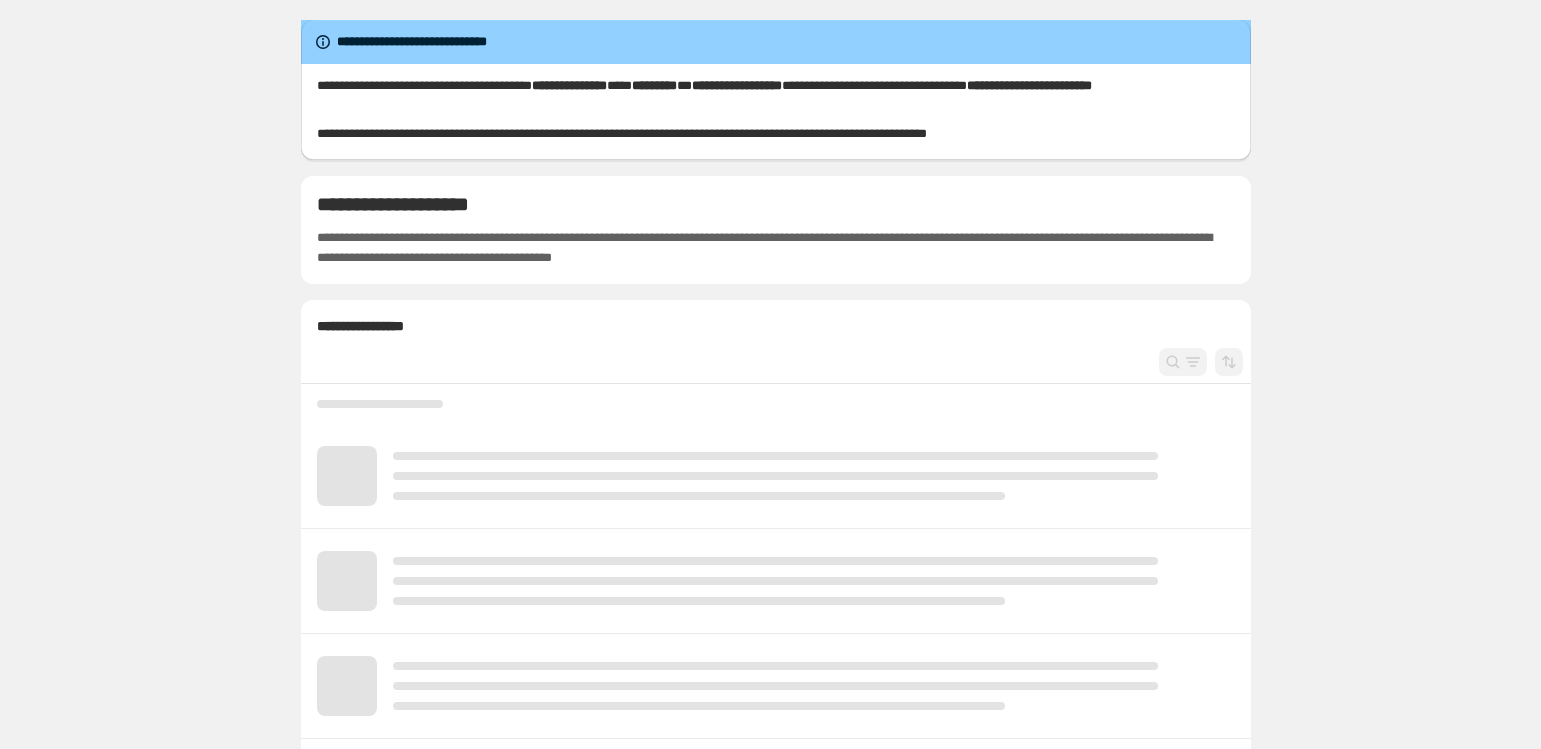 scroll, scrollTop: 0, scrollLeft: 0, axis: both 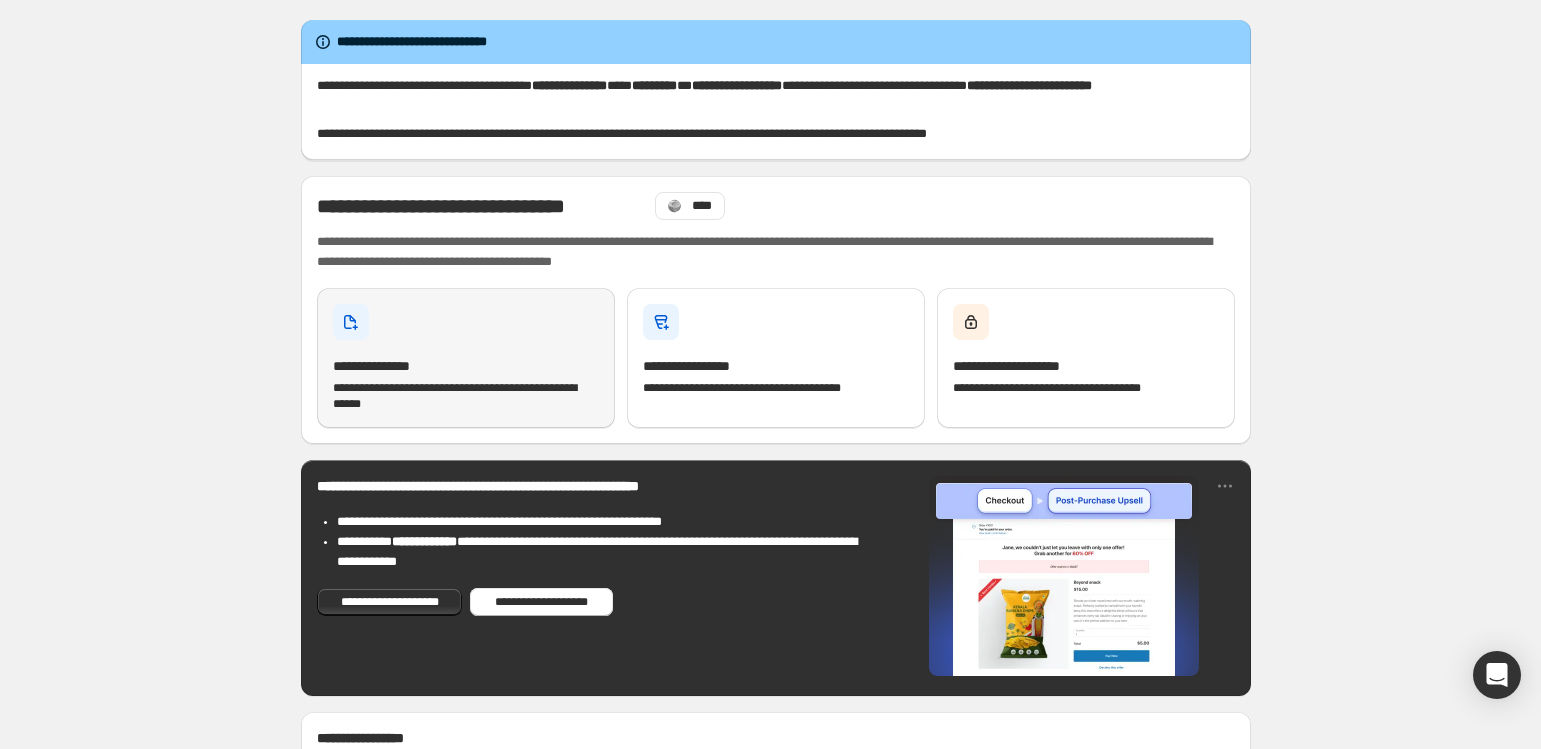 click on "**********" at bounding box center (466, 358) 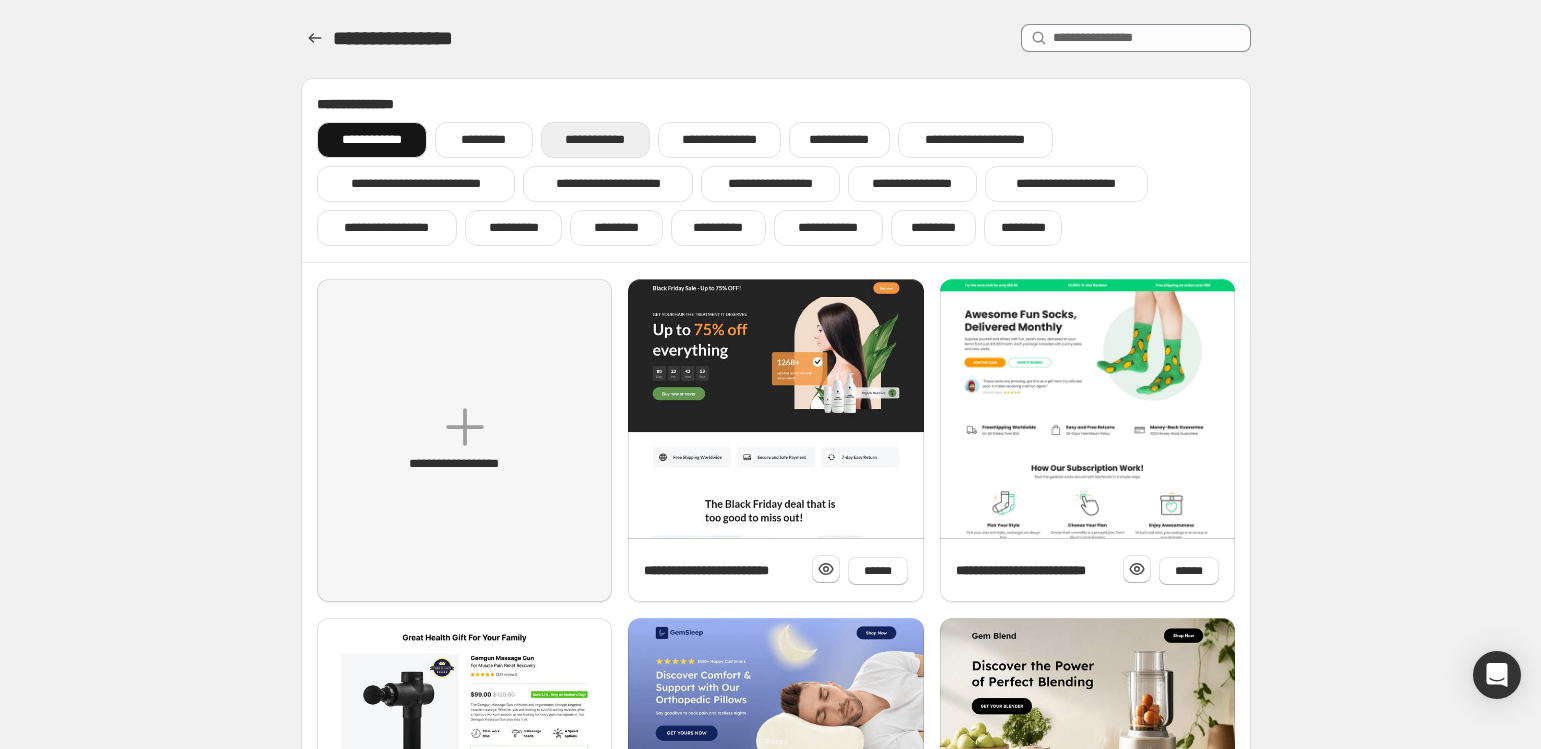 click on "**********" at bounding box center [595, 140] 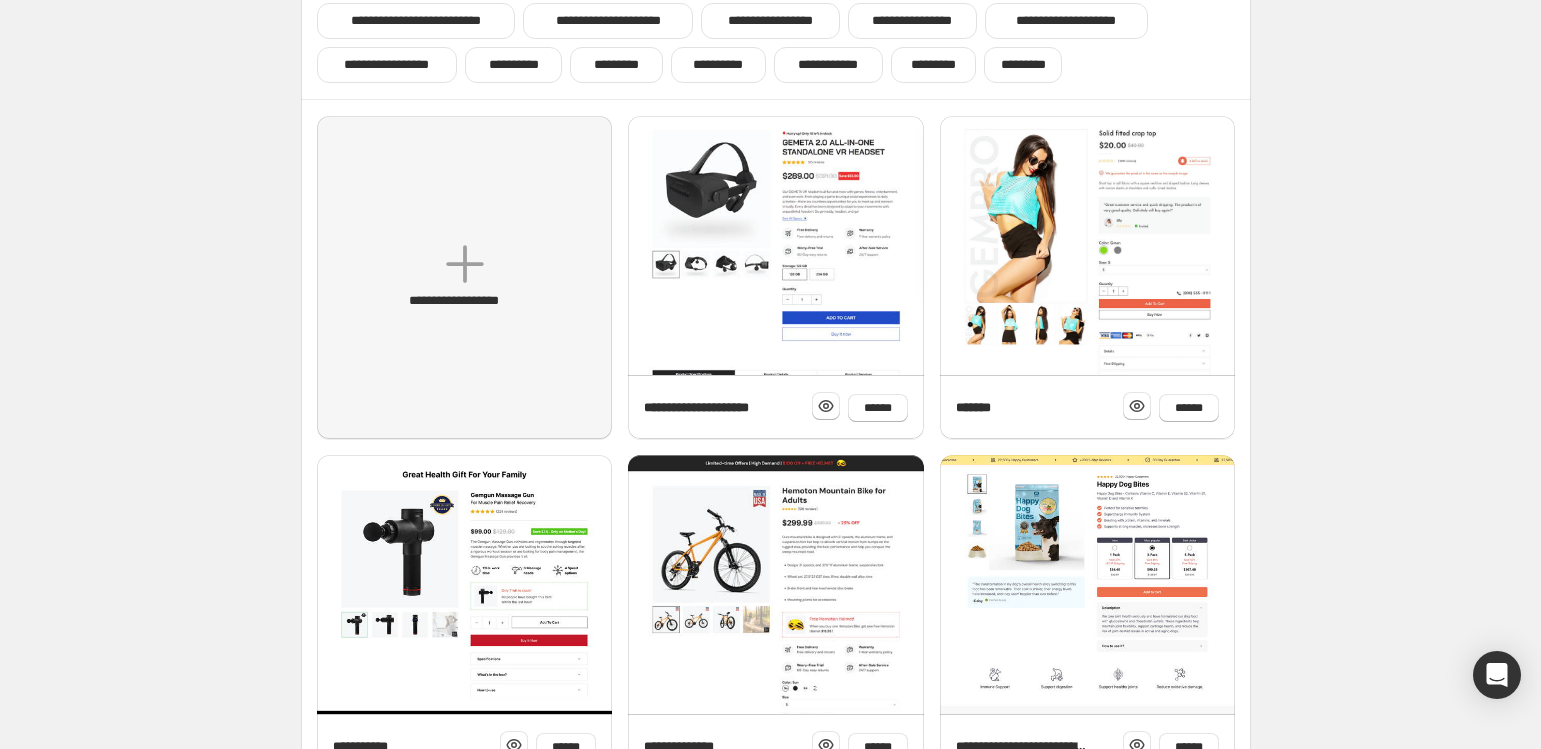 scroll, scrollTop: 167, scrollLeft: 0, axis: vertical 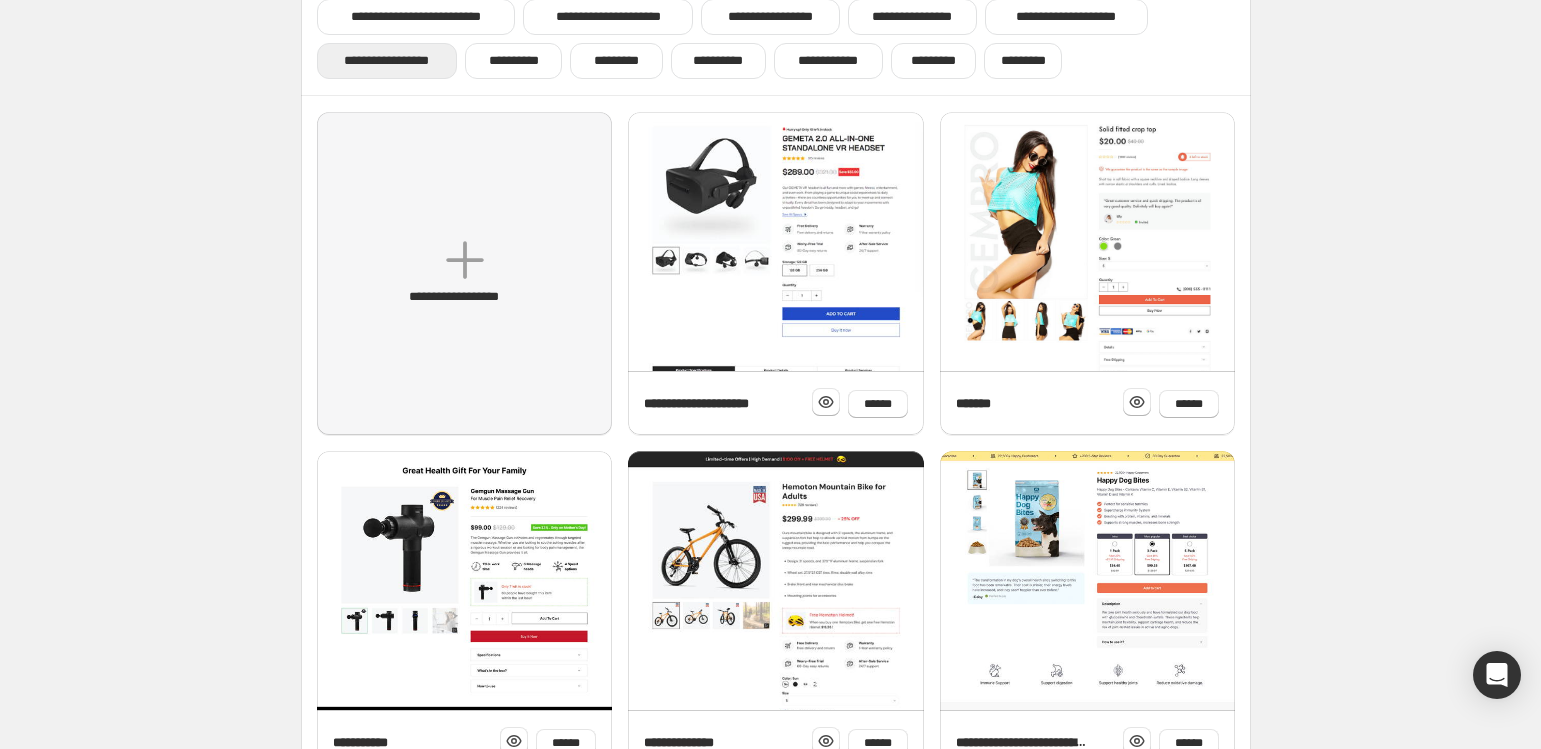 click on "**********" at bounding box center (387, 61) 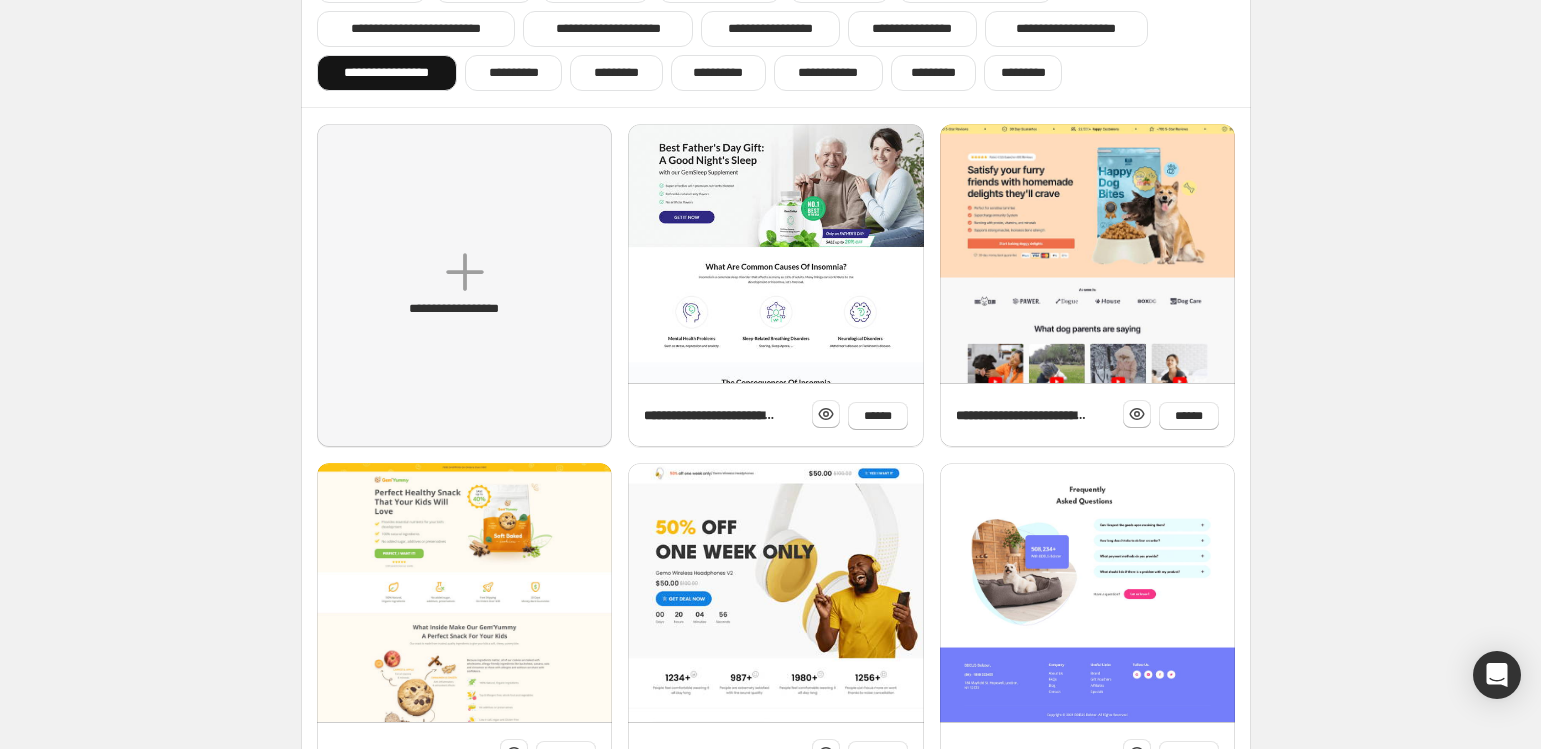 scroll, scrollTop: 0, scrollLeft: 0, axis: both 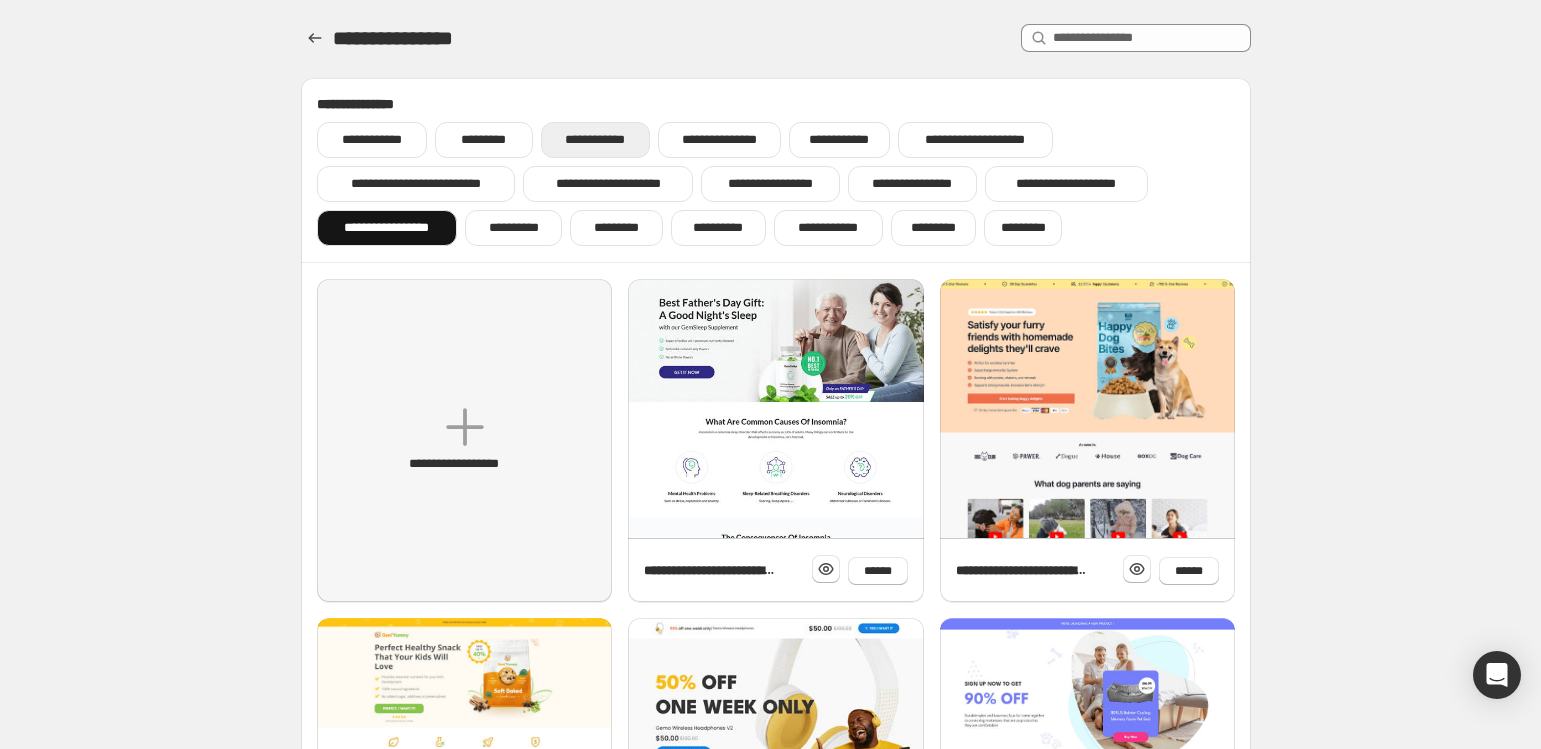 click on "**********" at bounding box center [595, 140] 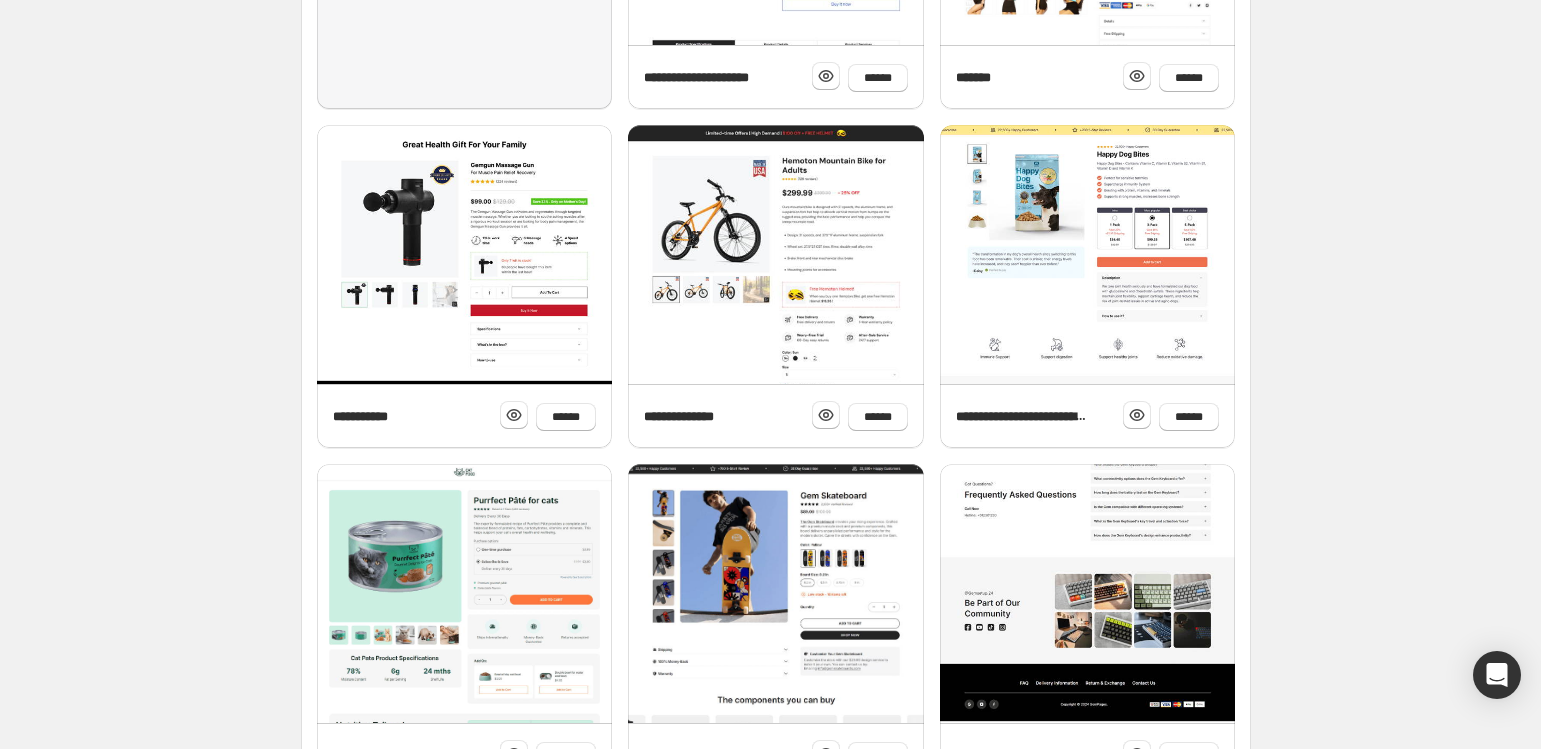 scroll, scrollTop: 691, scrollLeft: 0, axis: vertical 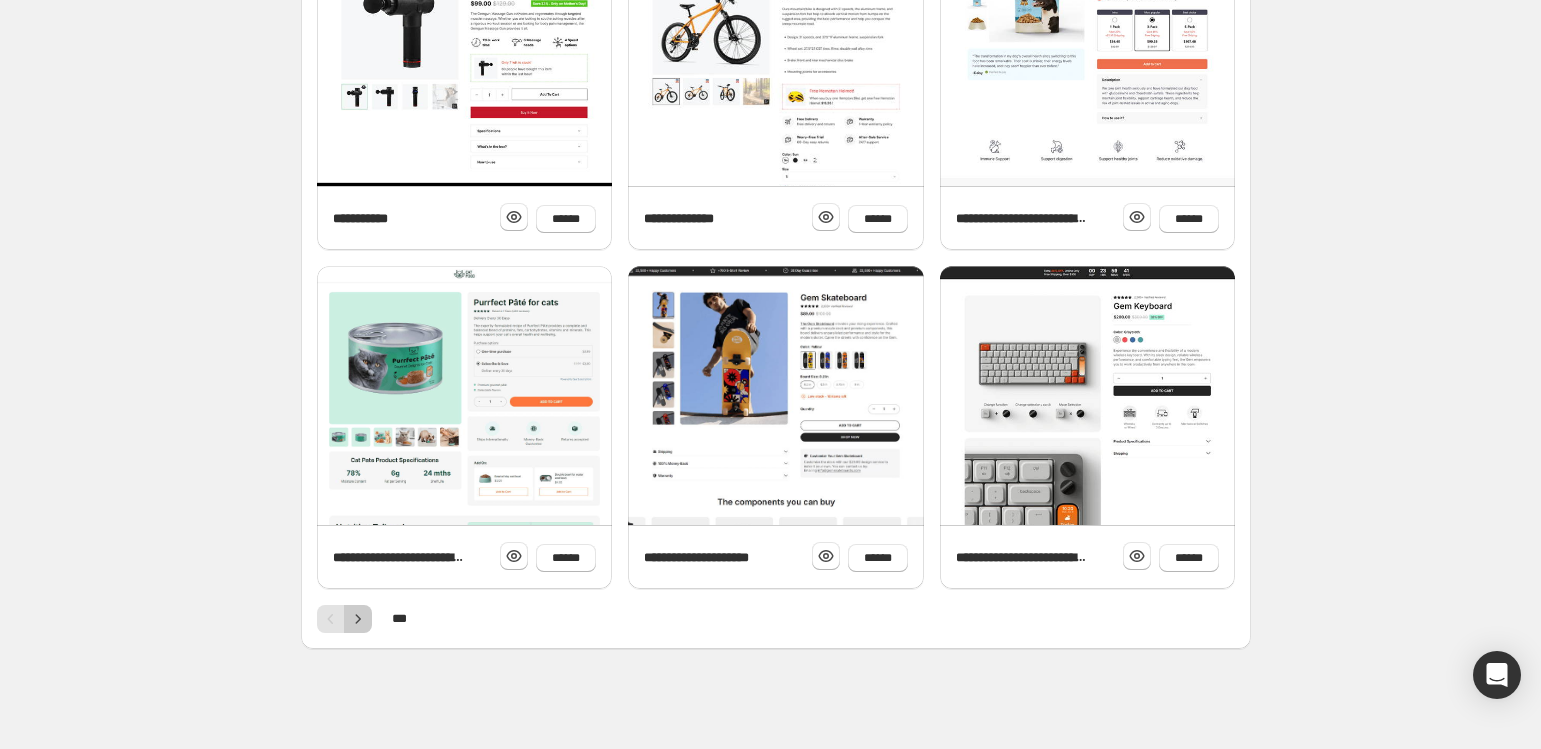 click at bounding box center [358, 619] 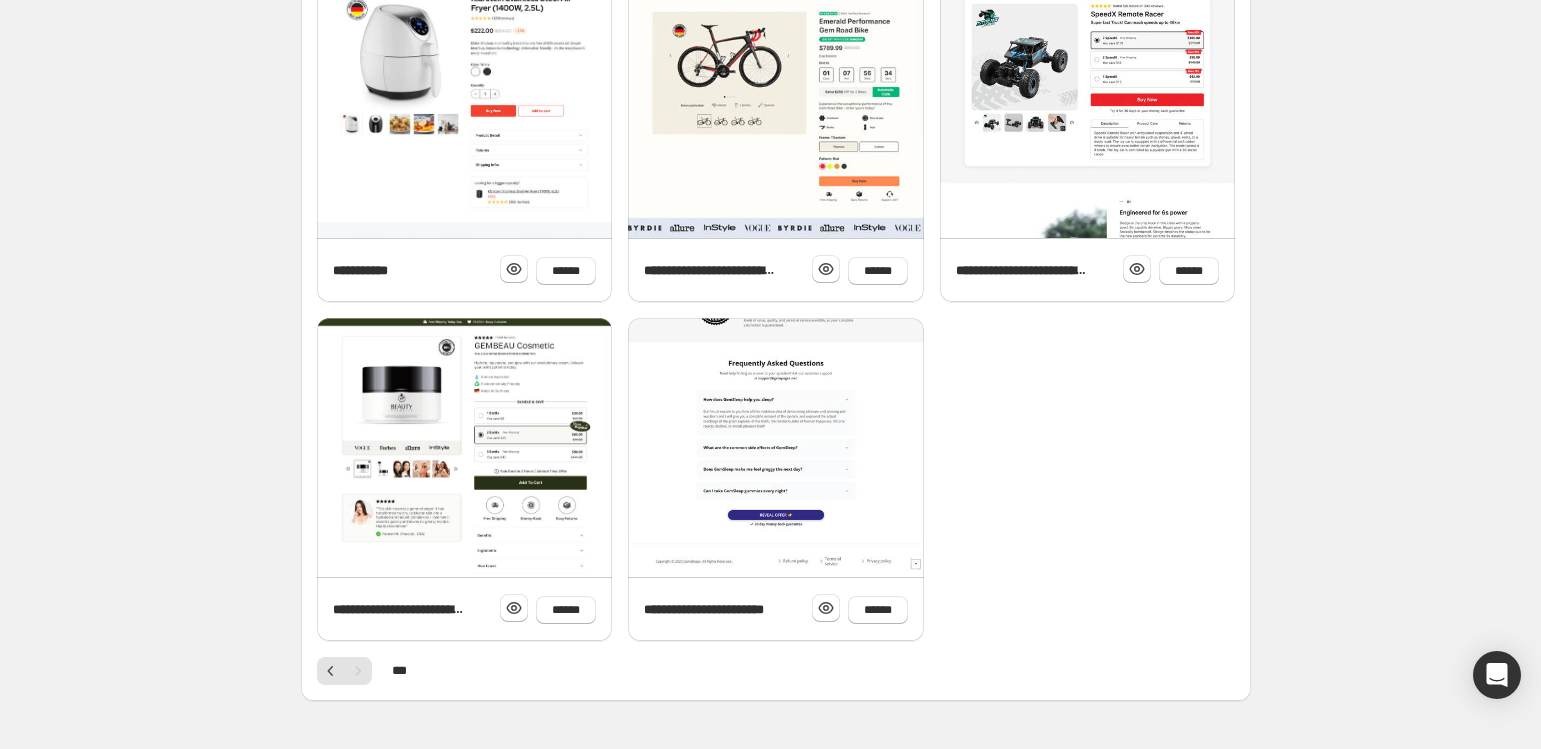 scroll, scrollTop: 691, scrollLeft: 0, axis: vertical 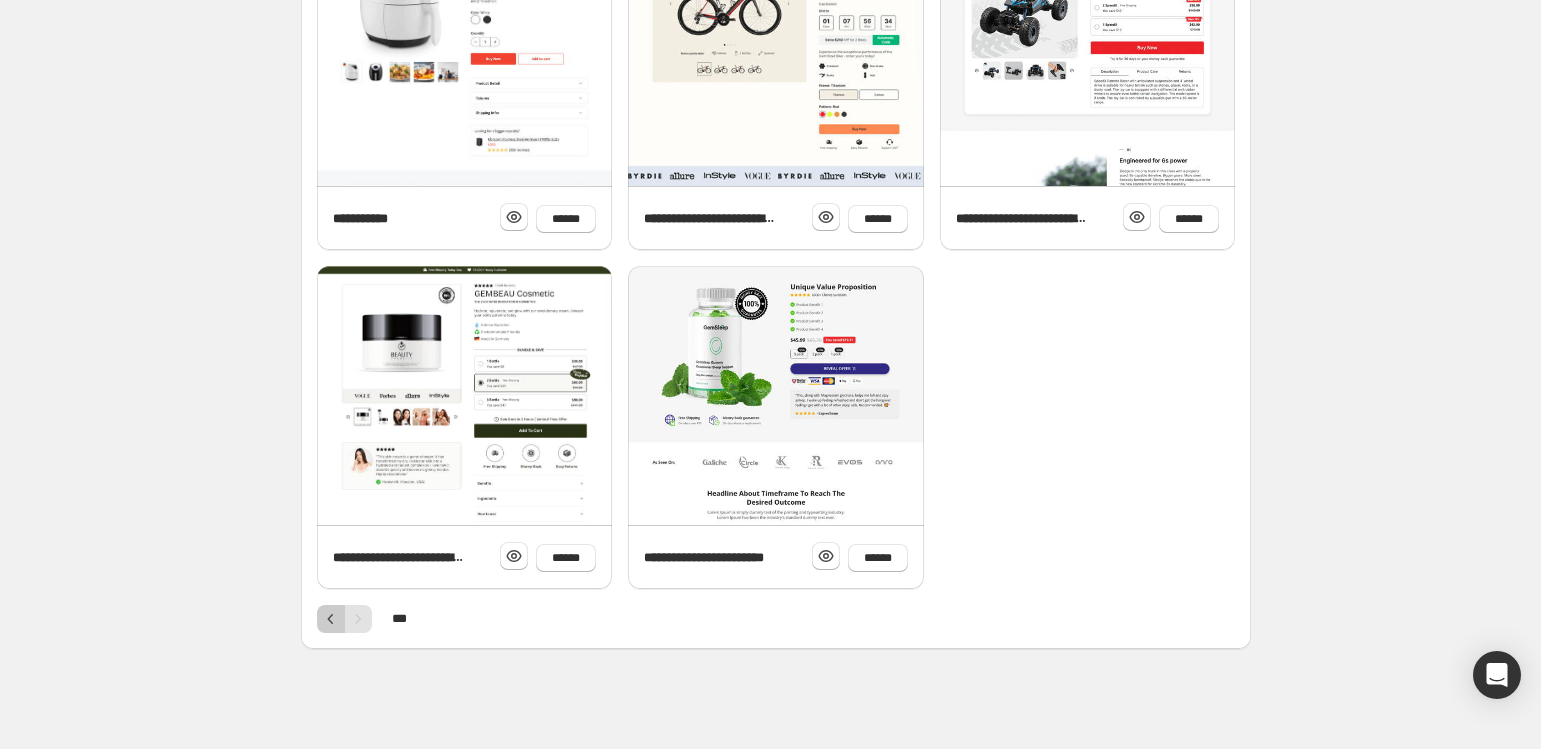 click 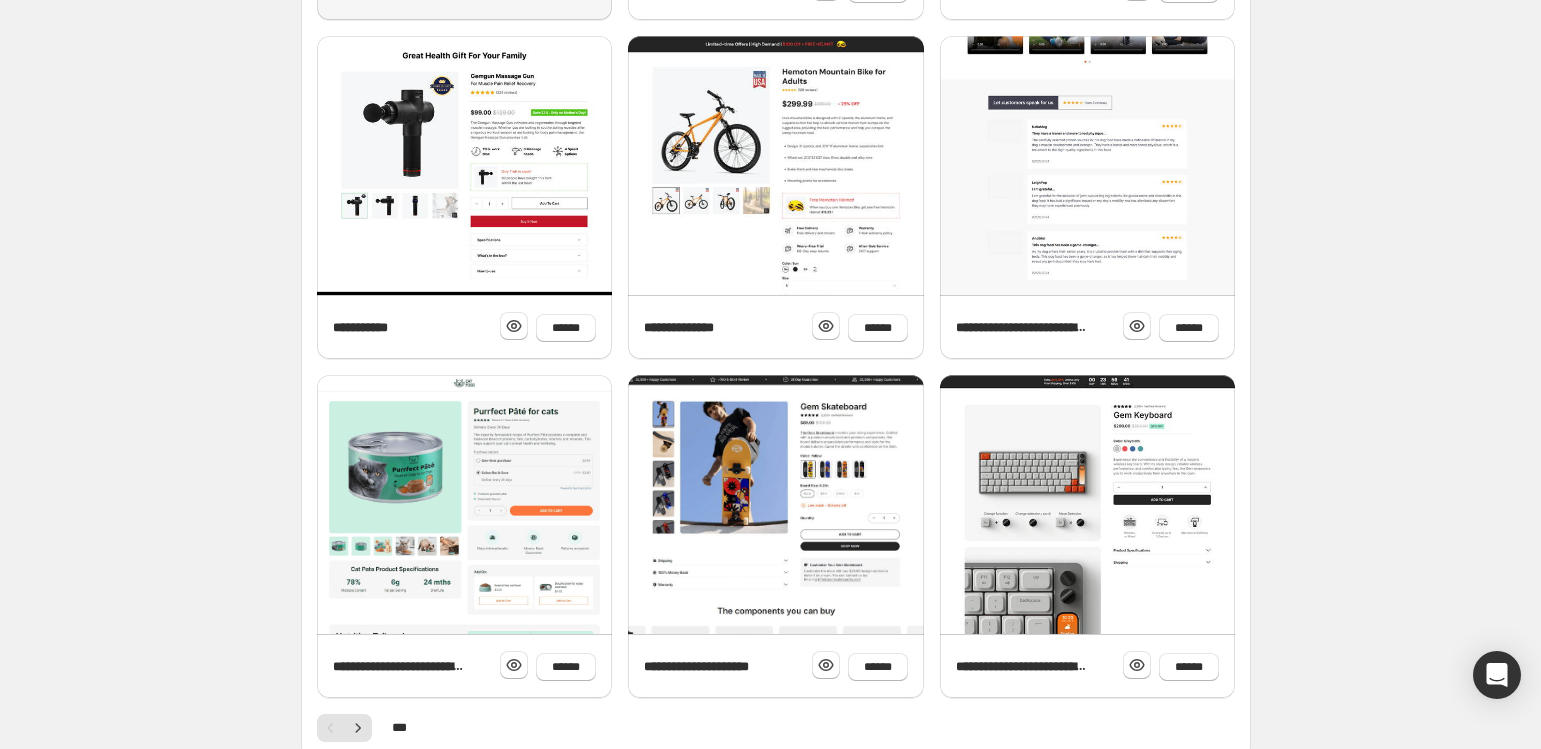scroll, scrollTop: 691, scrollLeft: 0, axis: vertical 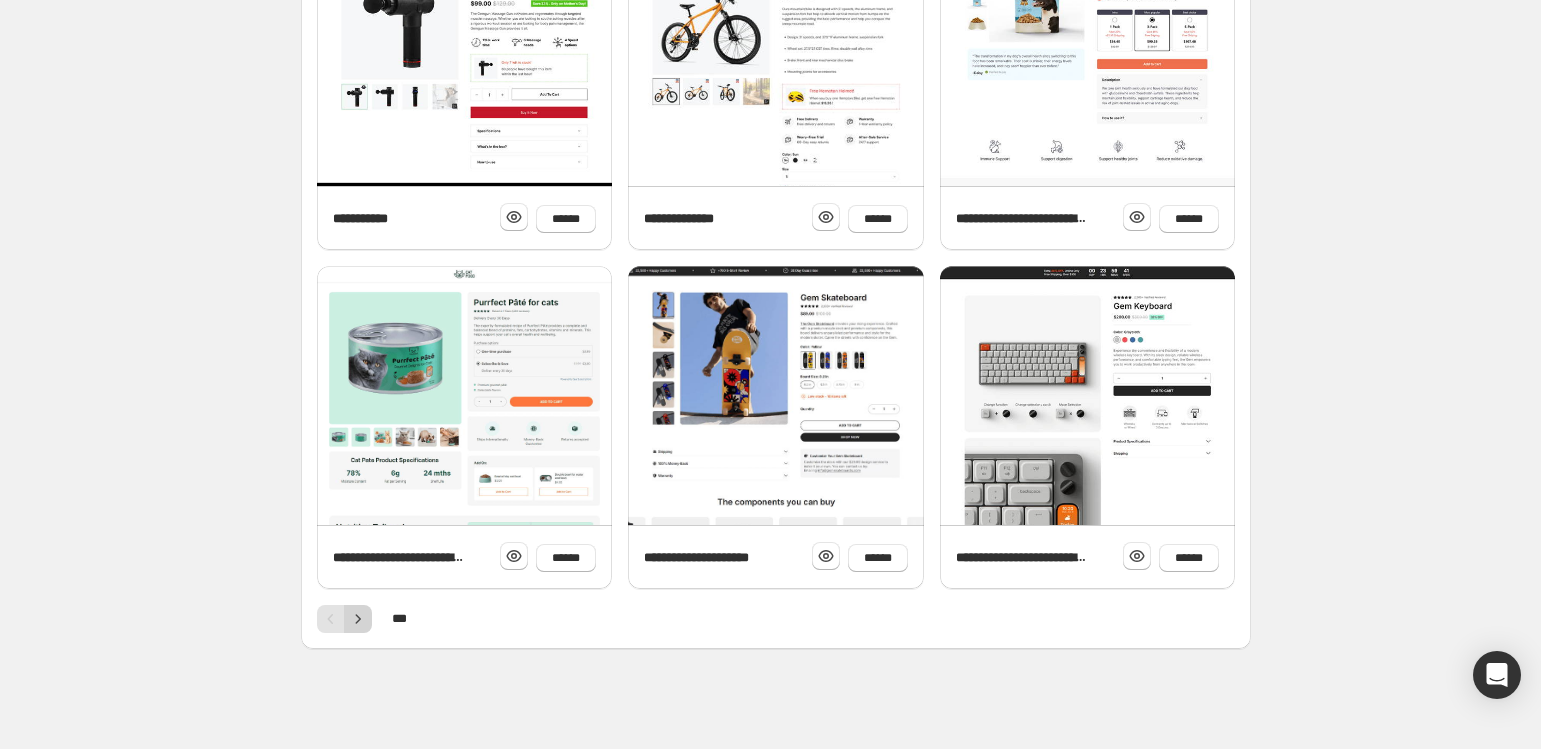 click 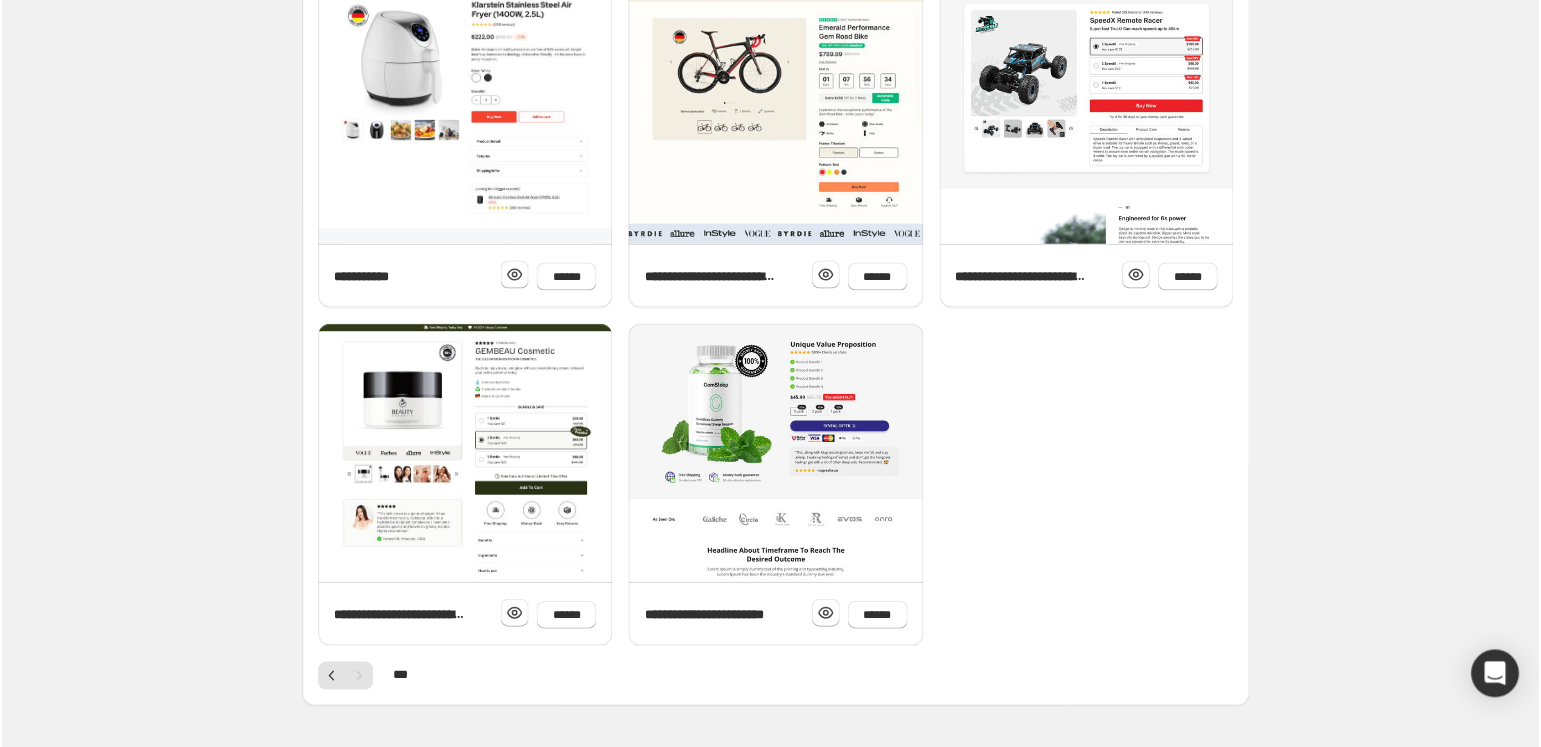 scroll, scrollTop: 635, scrollLeft: 0, axis: vertical 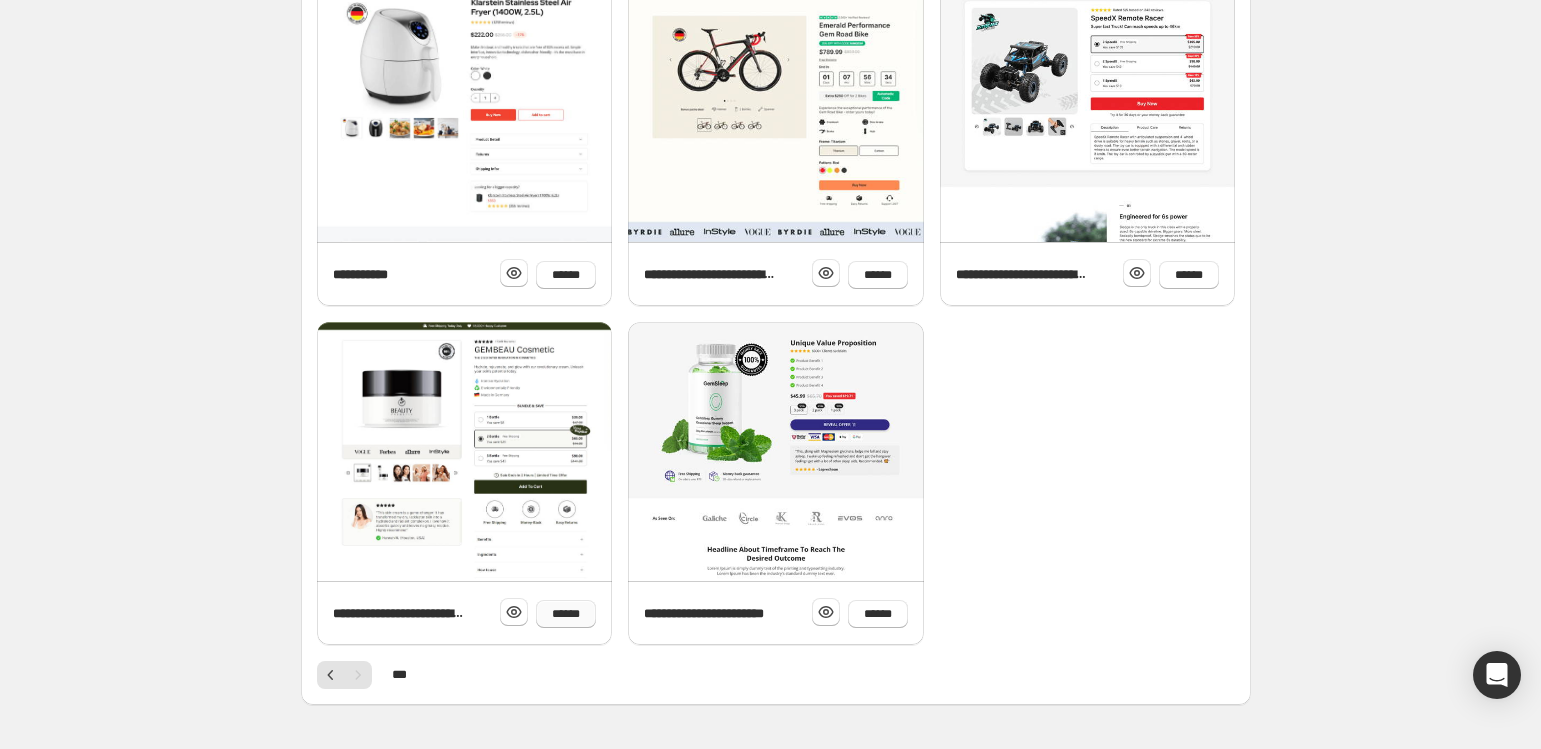 click on "******" at bounding box center [566, 614] 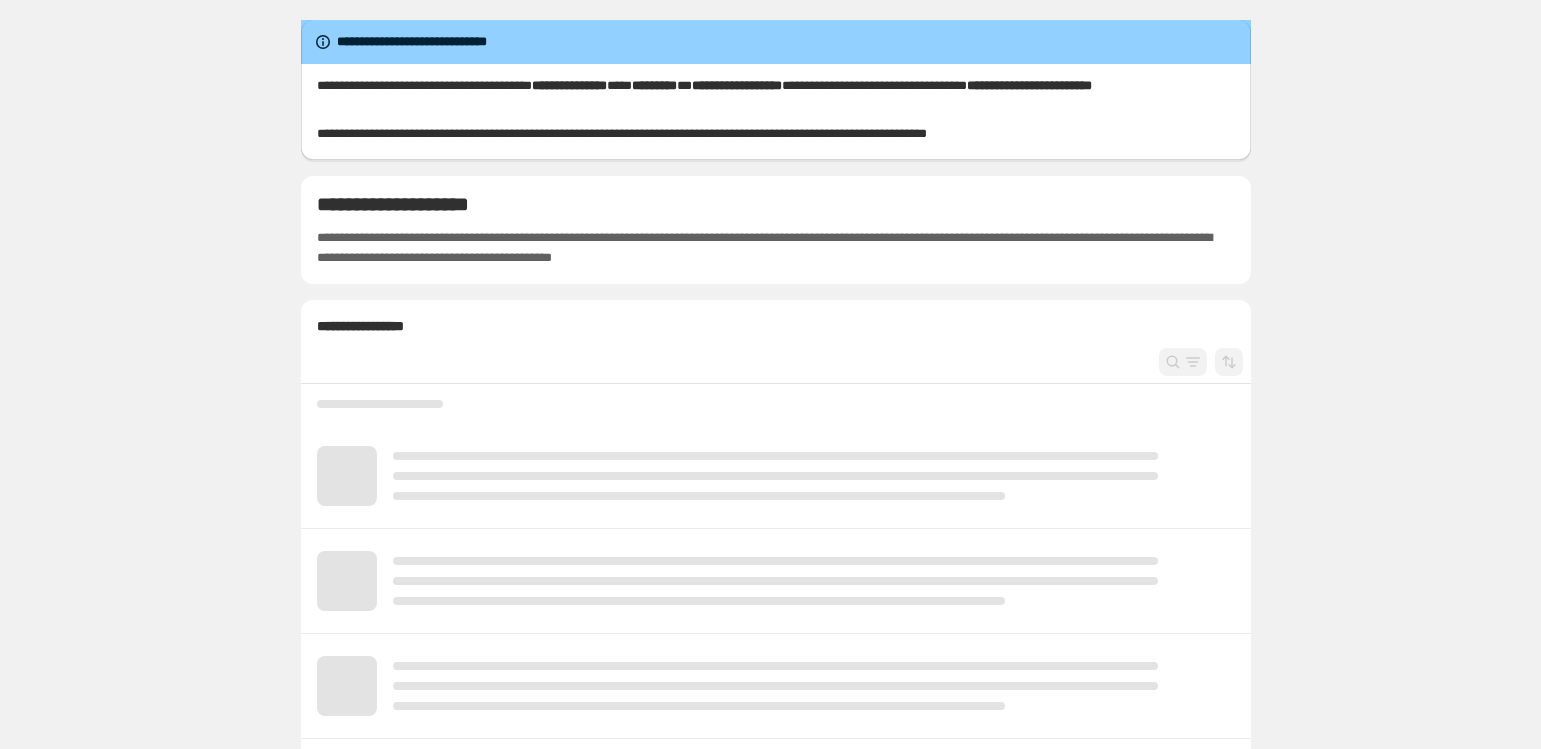 scroll, scrollTop: 0, scrollLeft: 0, axis: both 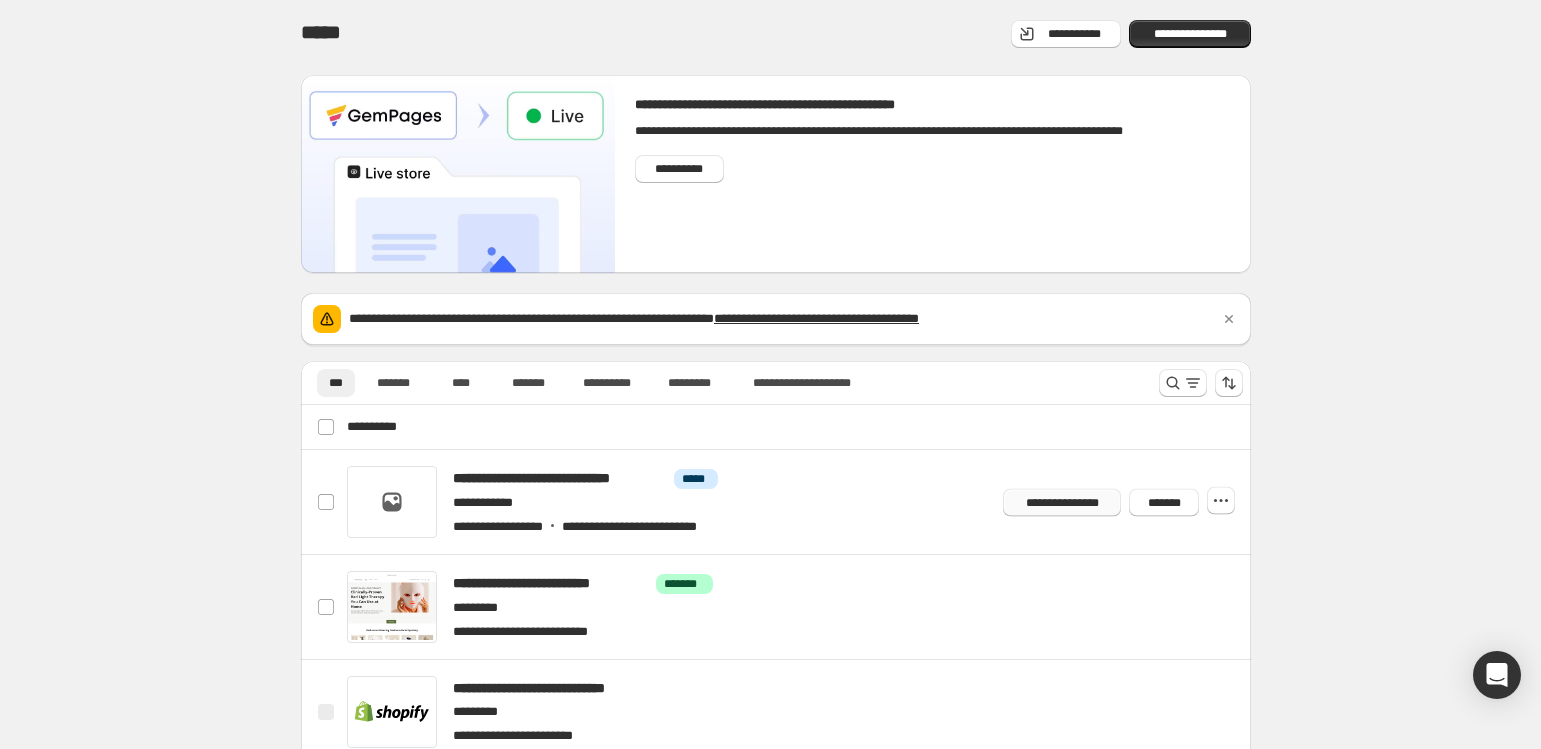 click on "**********" at bounding box center (1062, 502) 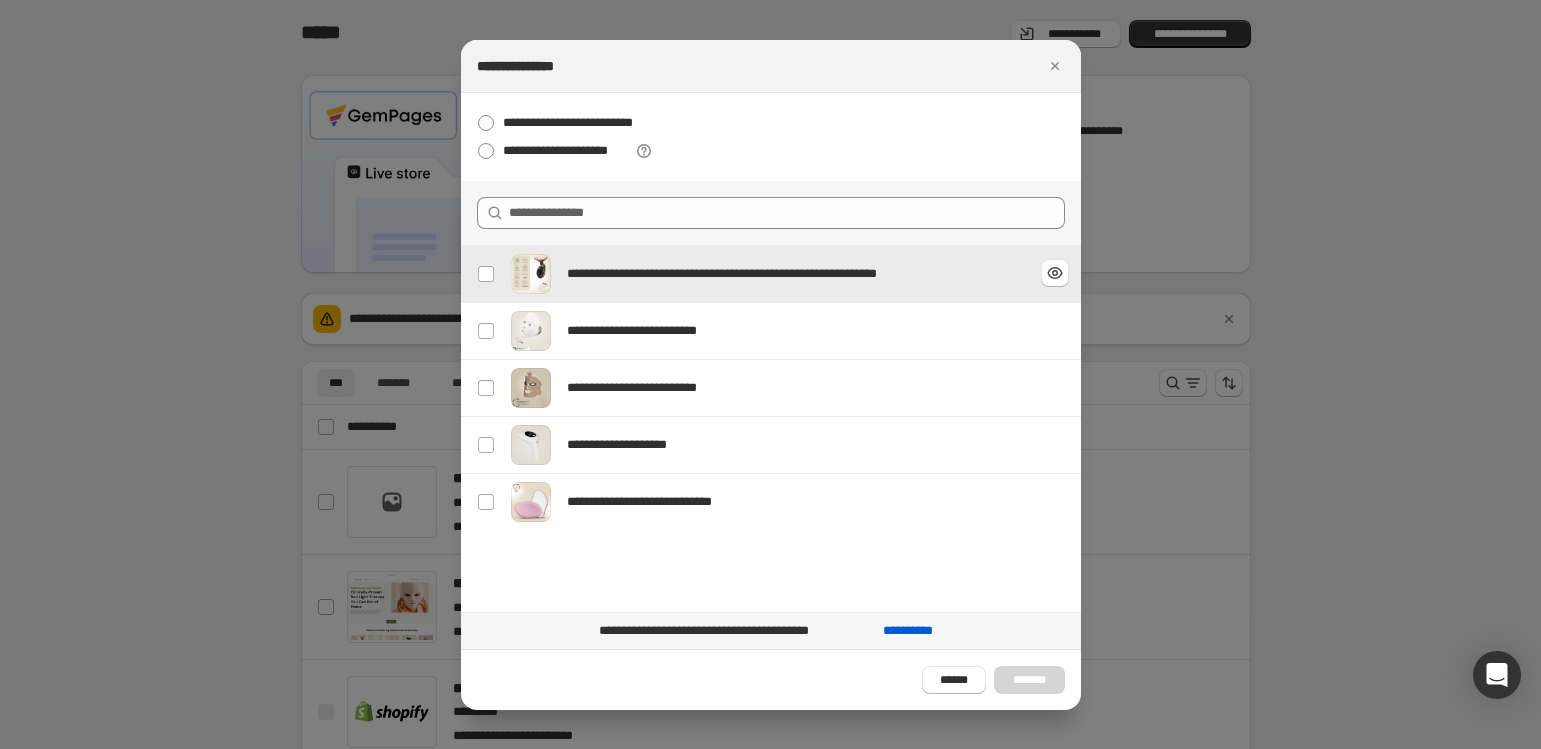 click on "**********" at bounding box center (764, 274) 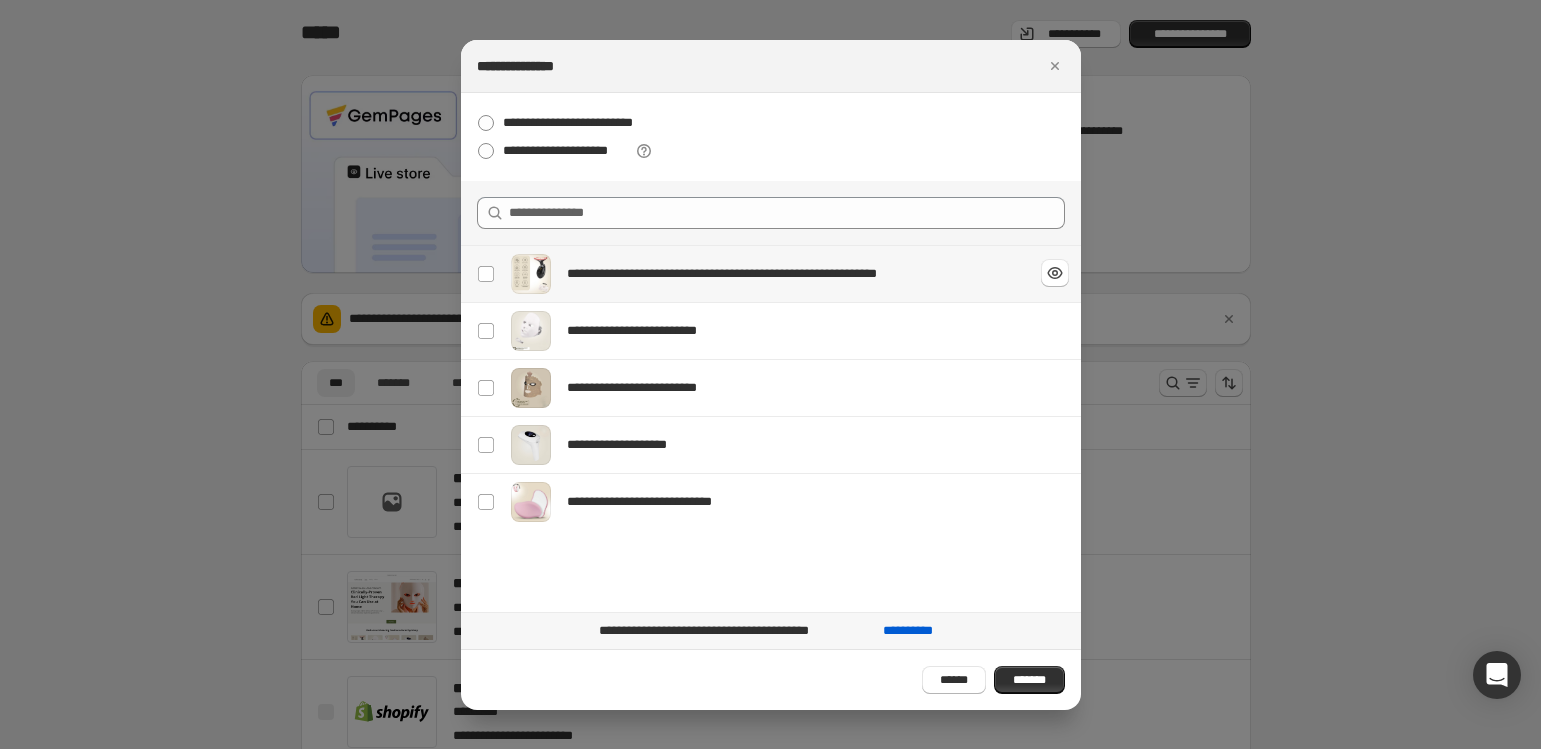 click at bounding box center (531, 274) 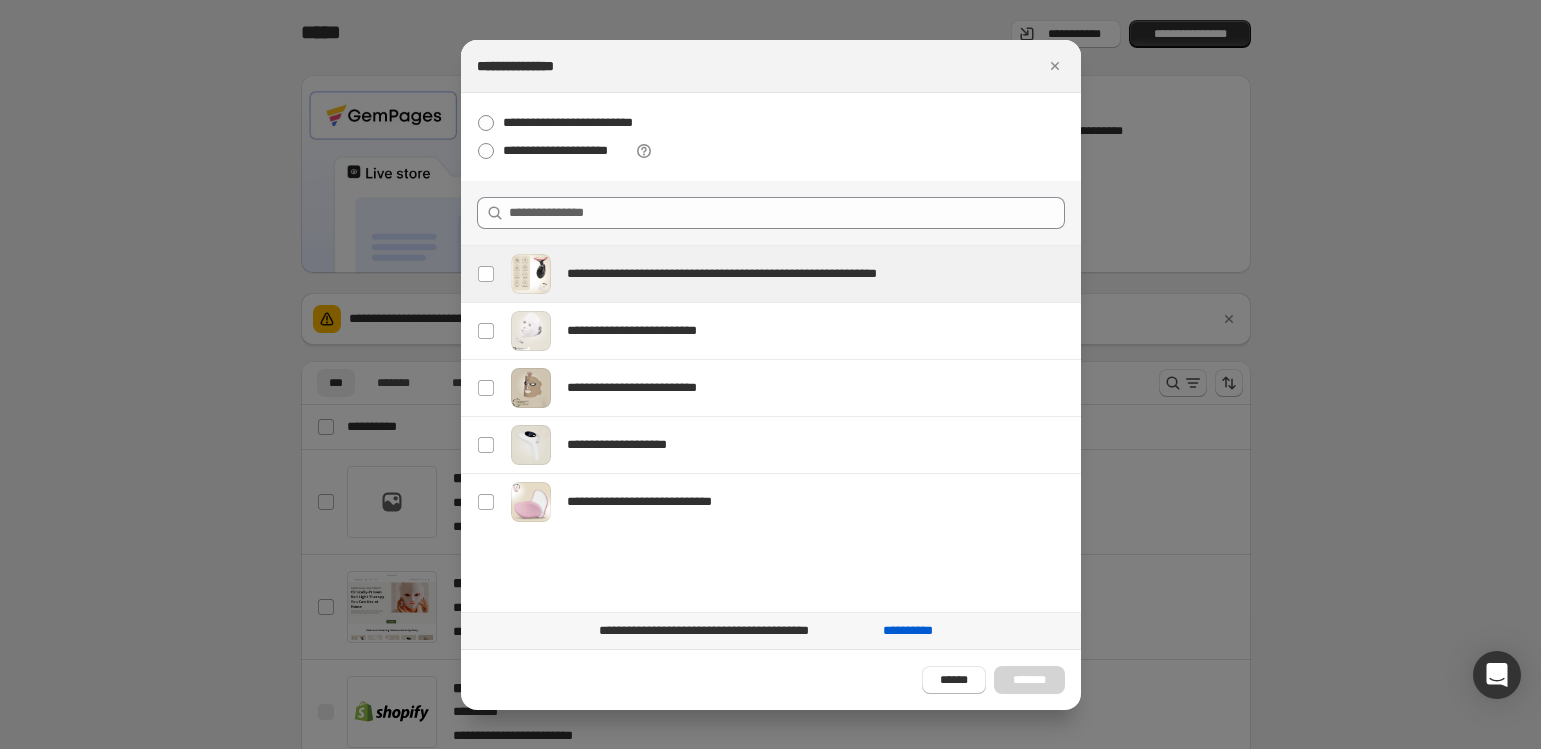 click at bounding box center [770, 374] 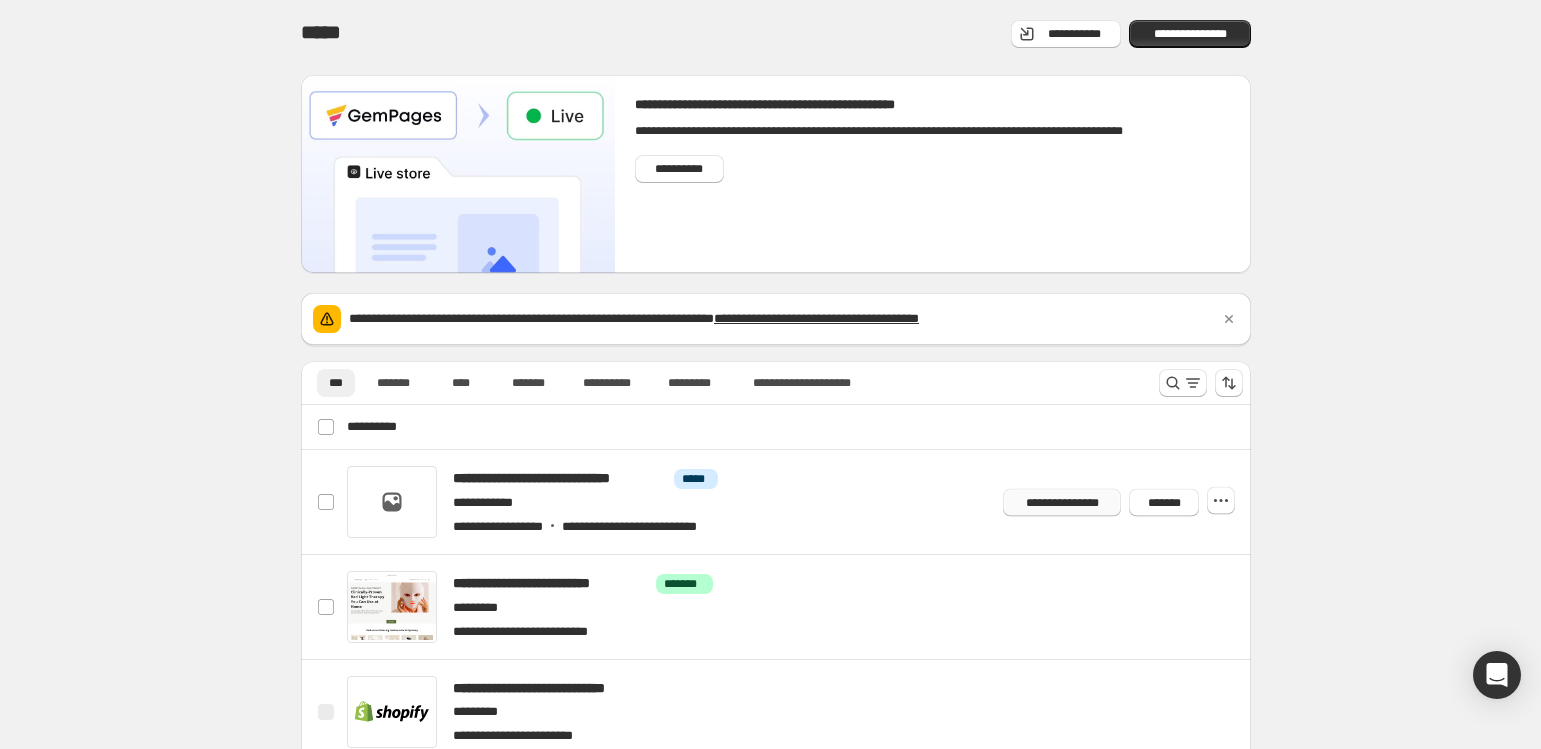 click on "**********" at bounding box center [1062, 502] 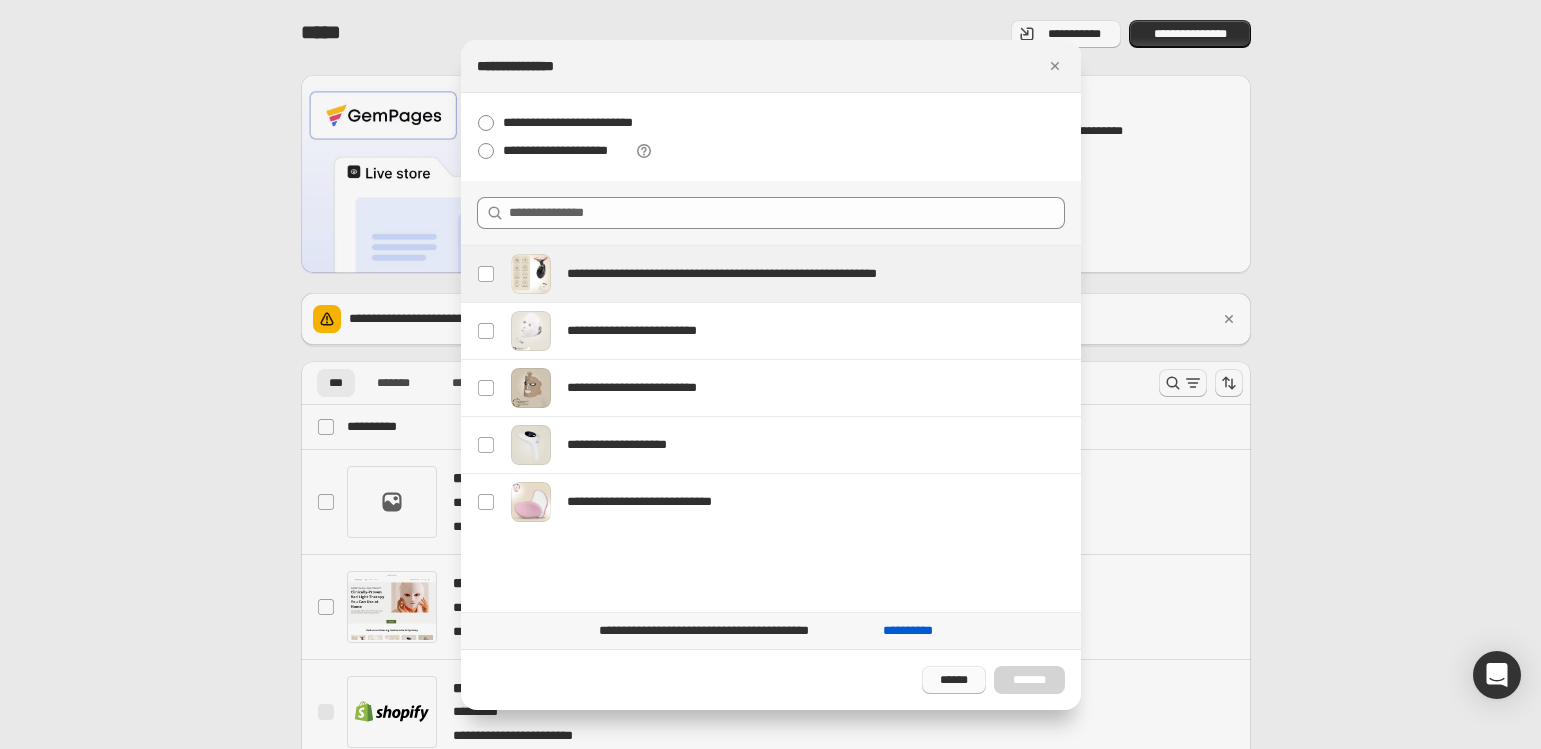 click on "******" at bounding box center (954, 680) 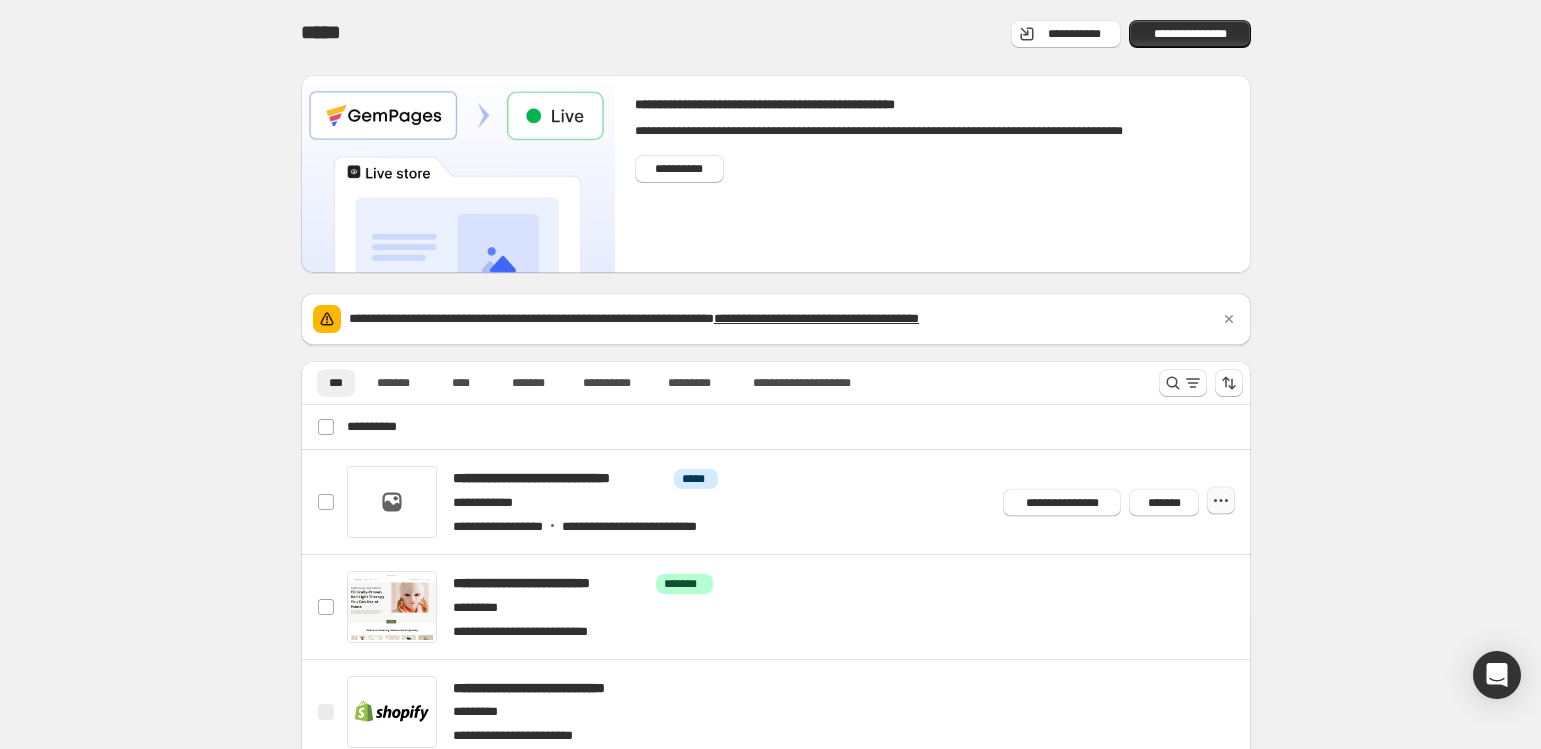 click 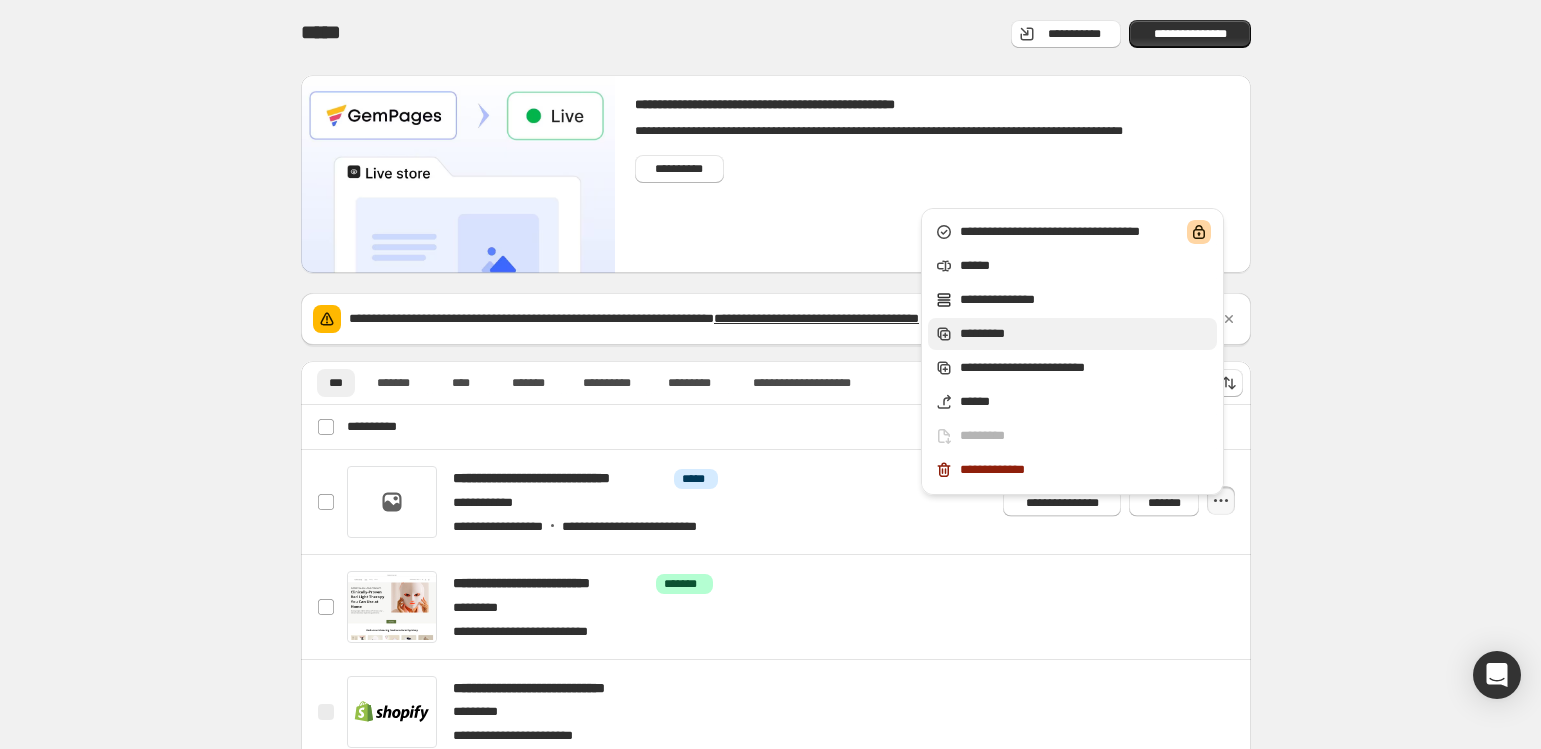 click on "*********" at bounding box center [1085, 334] 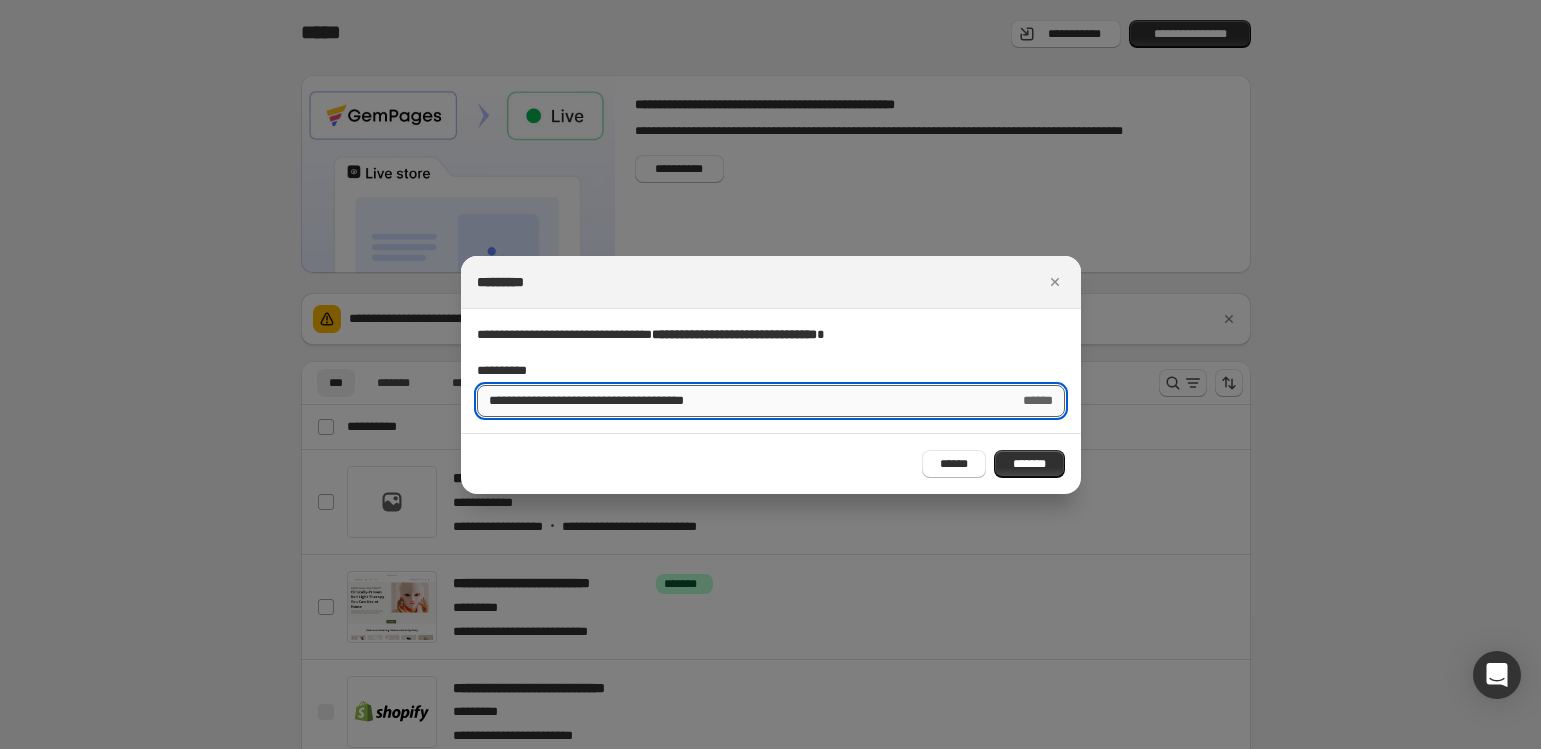 click on "**********" at bounding box center [740, 401] 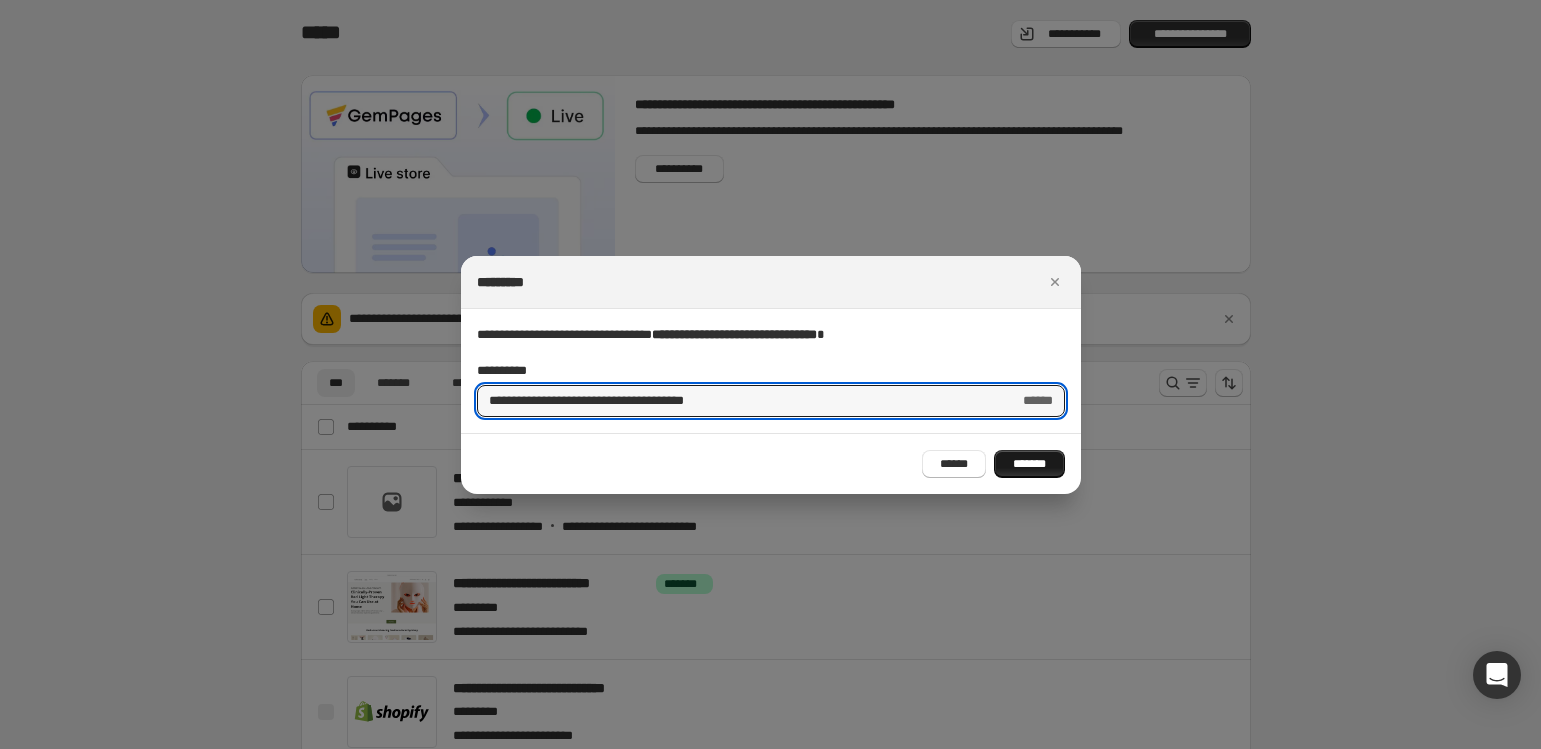 click on "*******" at bounding box center (1029, 464) 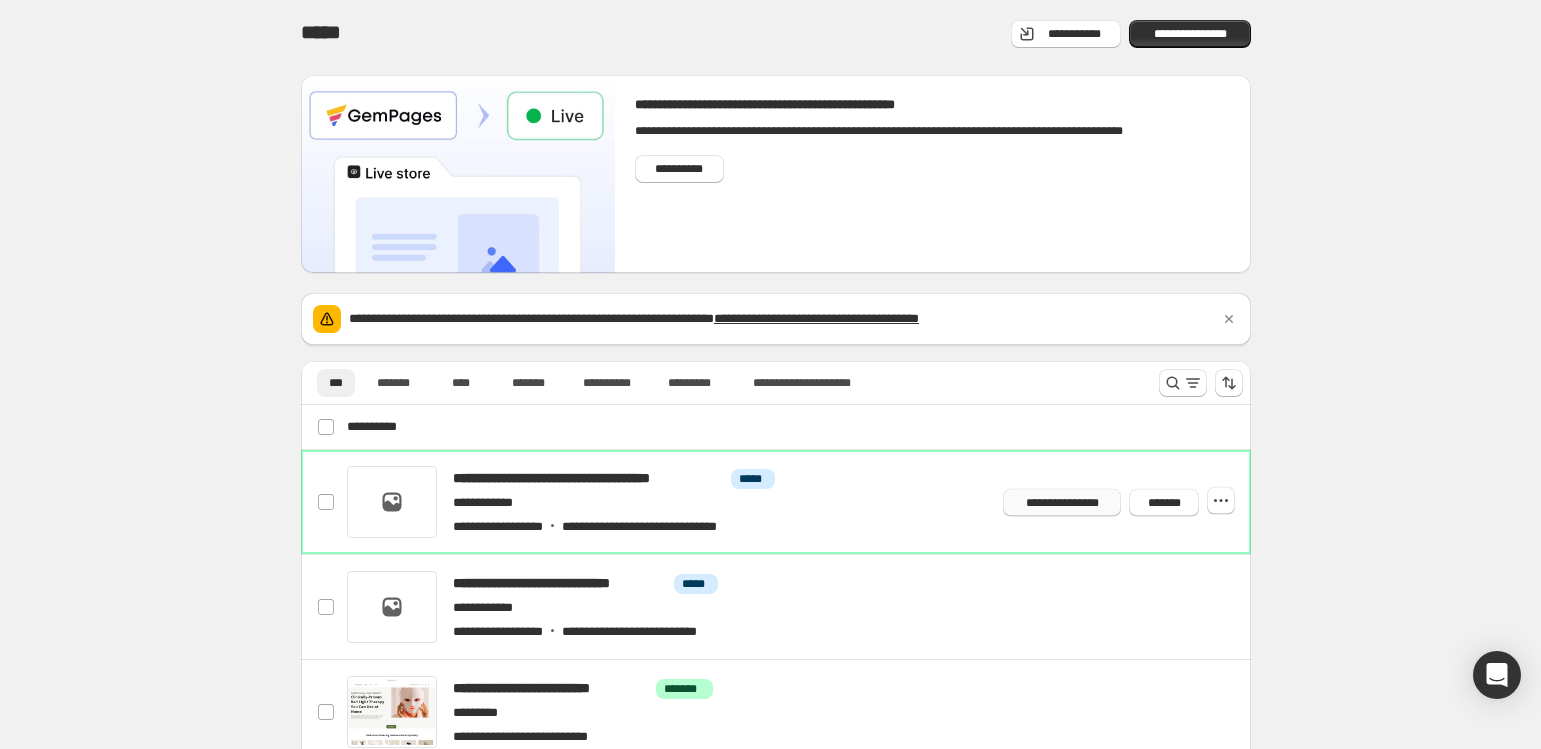 click on "**********" at bounding box center (1062, 502) 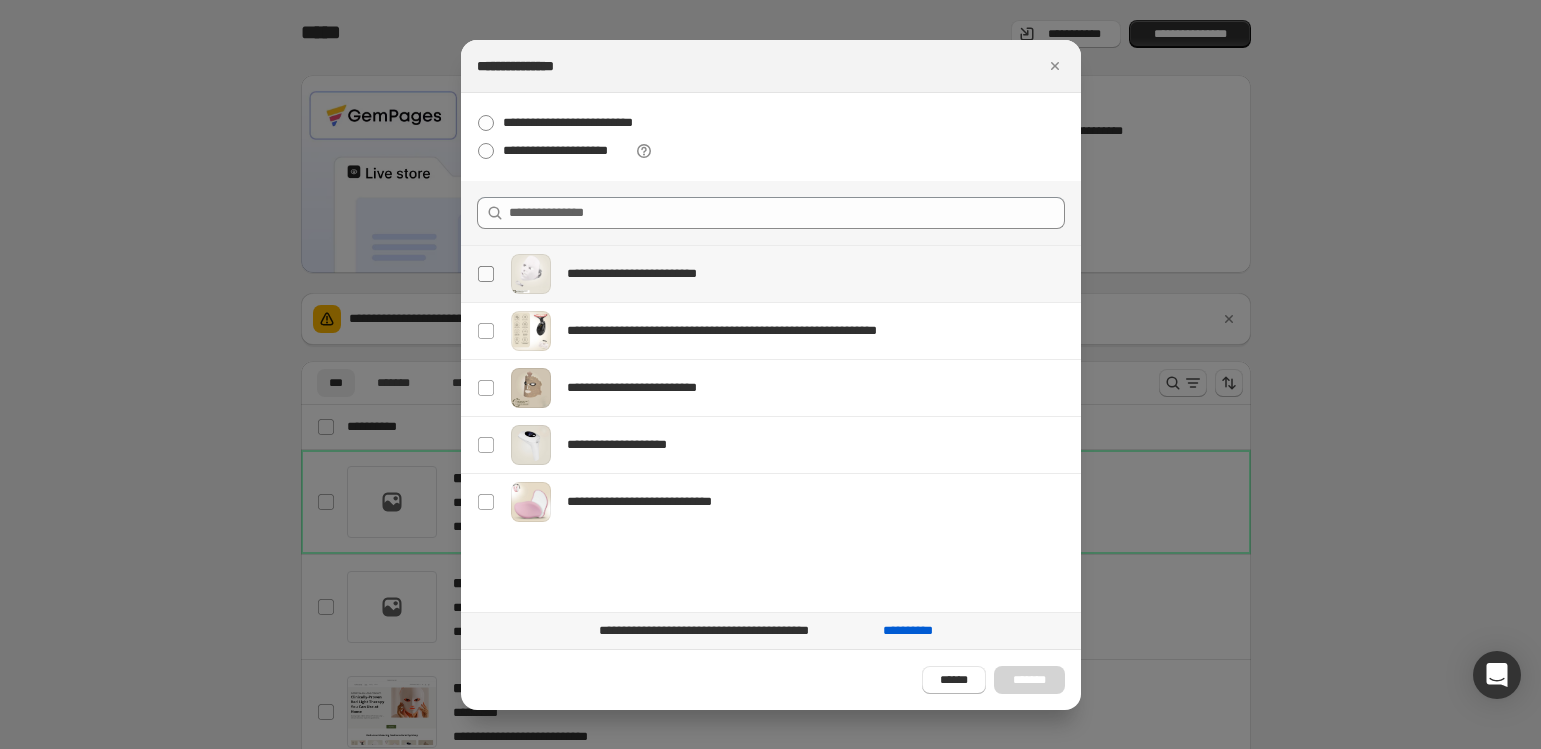 click at bounding box center [486, 274] 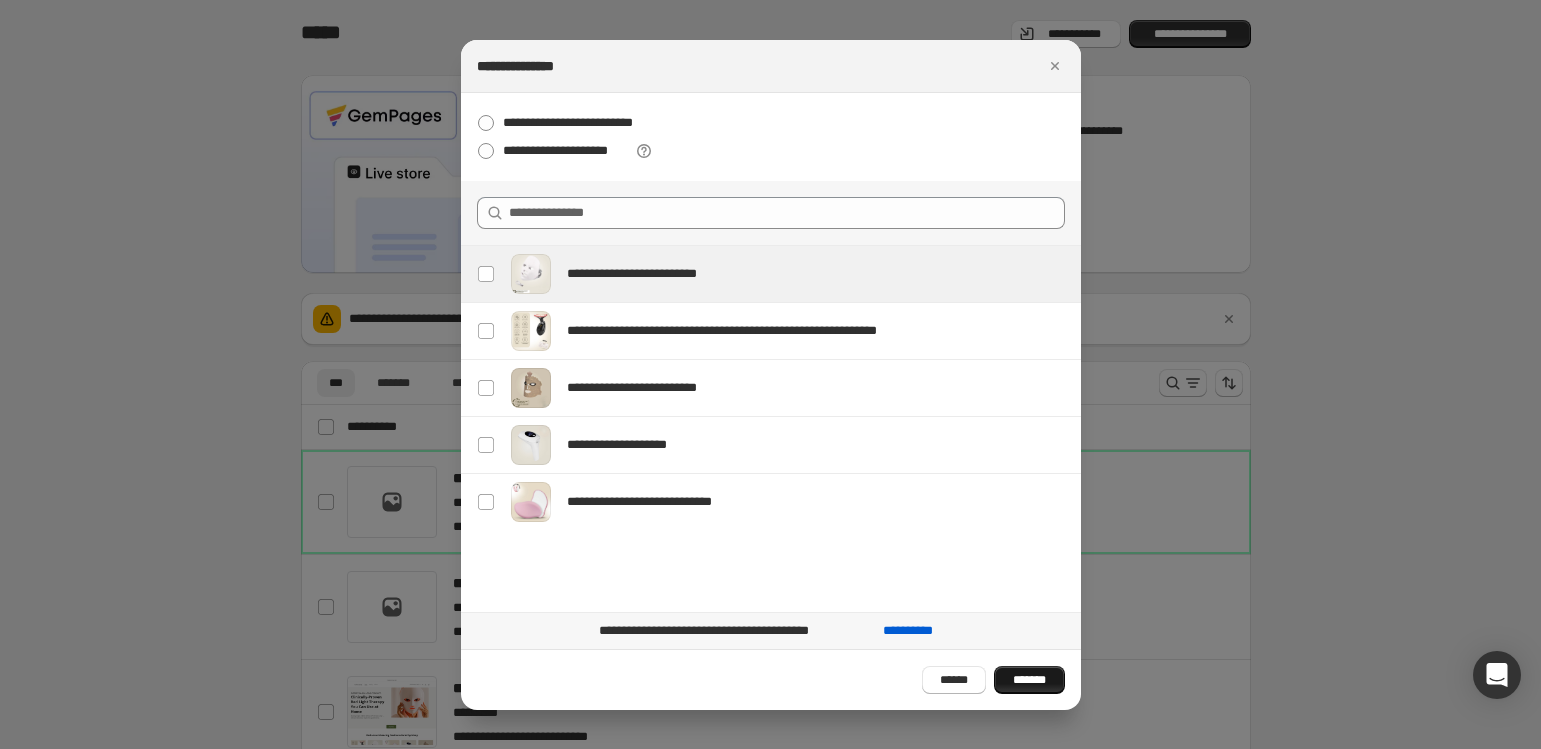 click on "*******" at bounding box center (1029, 680) 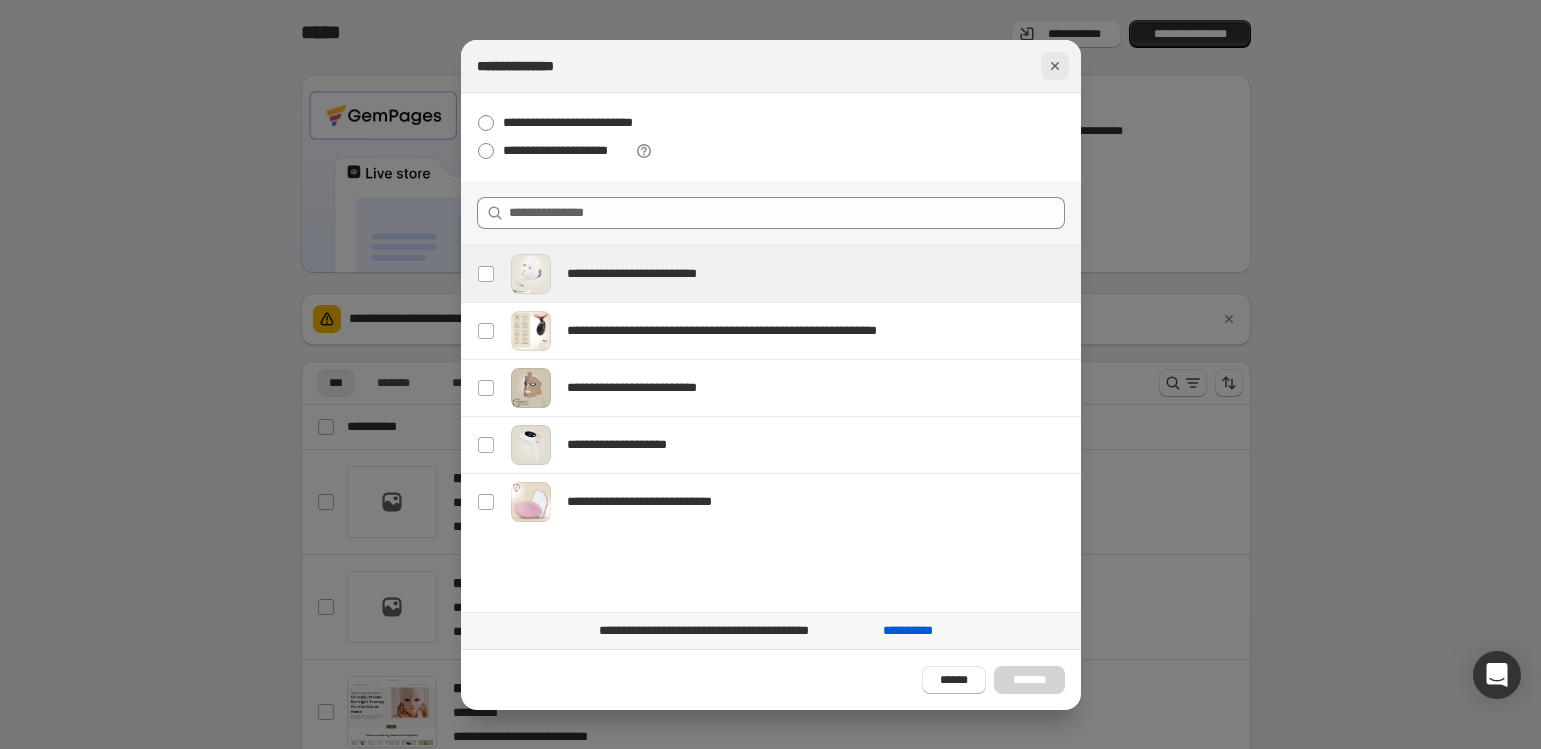 click 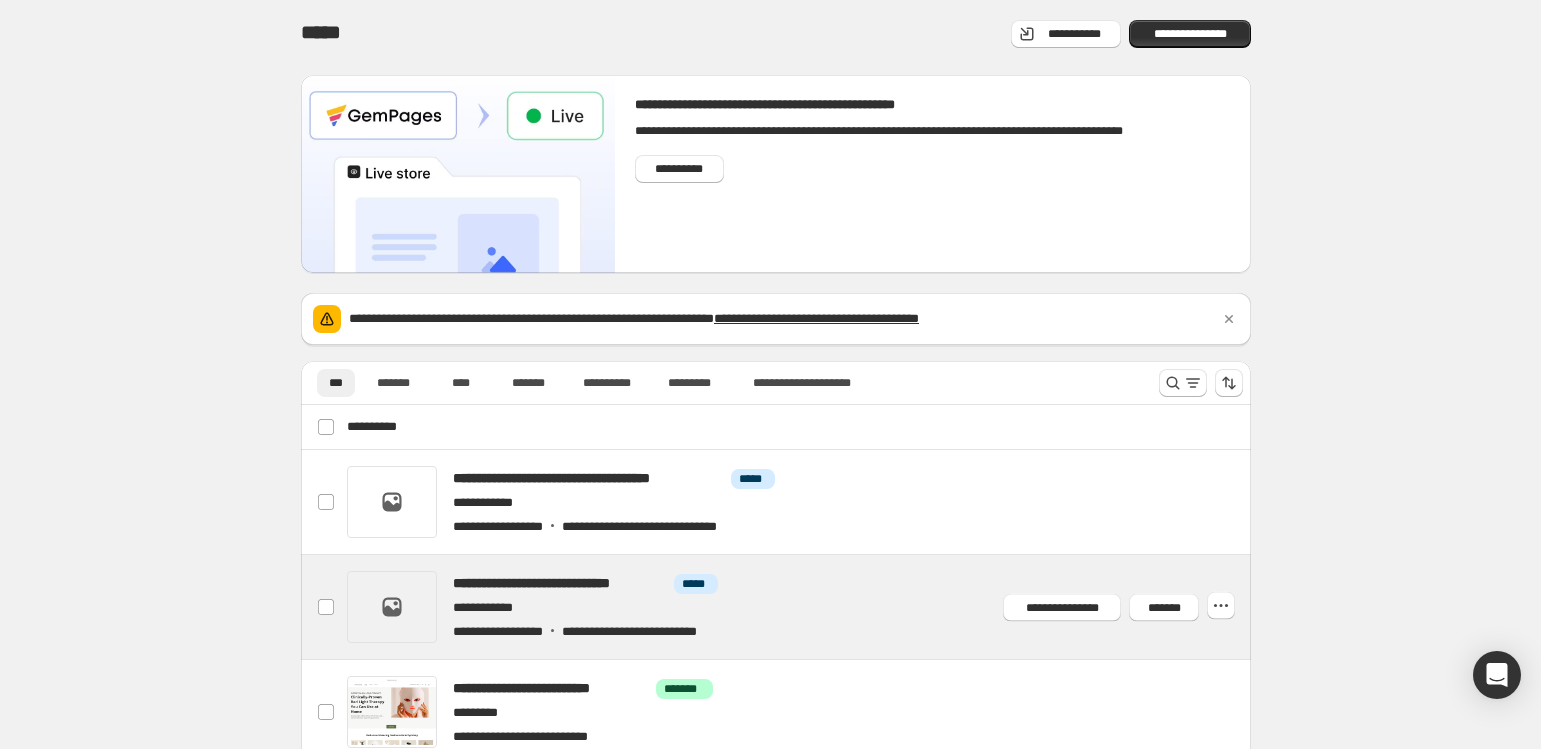 click at bounding box center [800, 607] 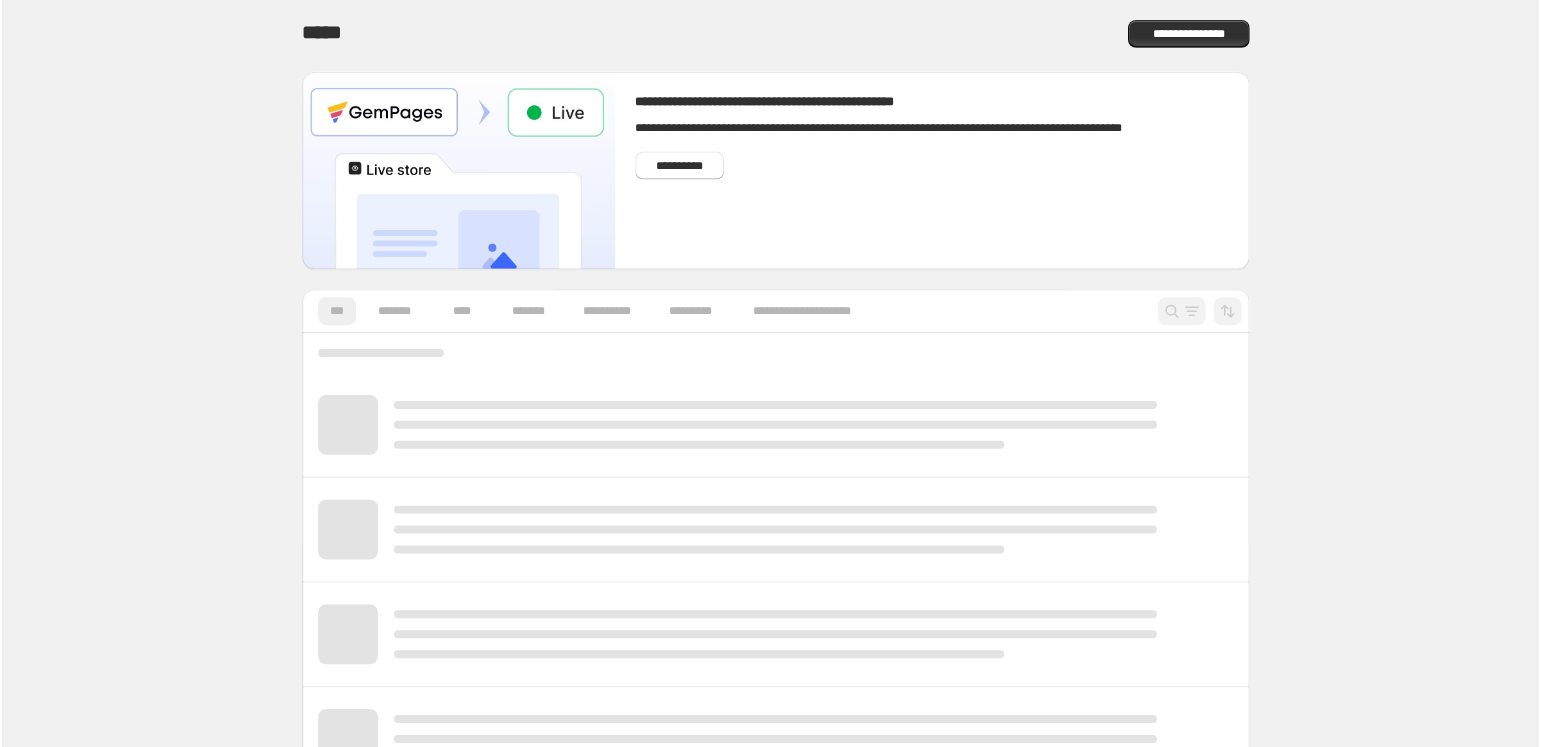 scroll, scrollTop: 0, scrollLeft: 0, axis: both 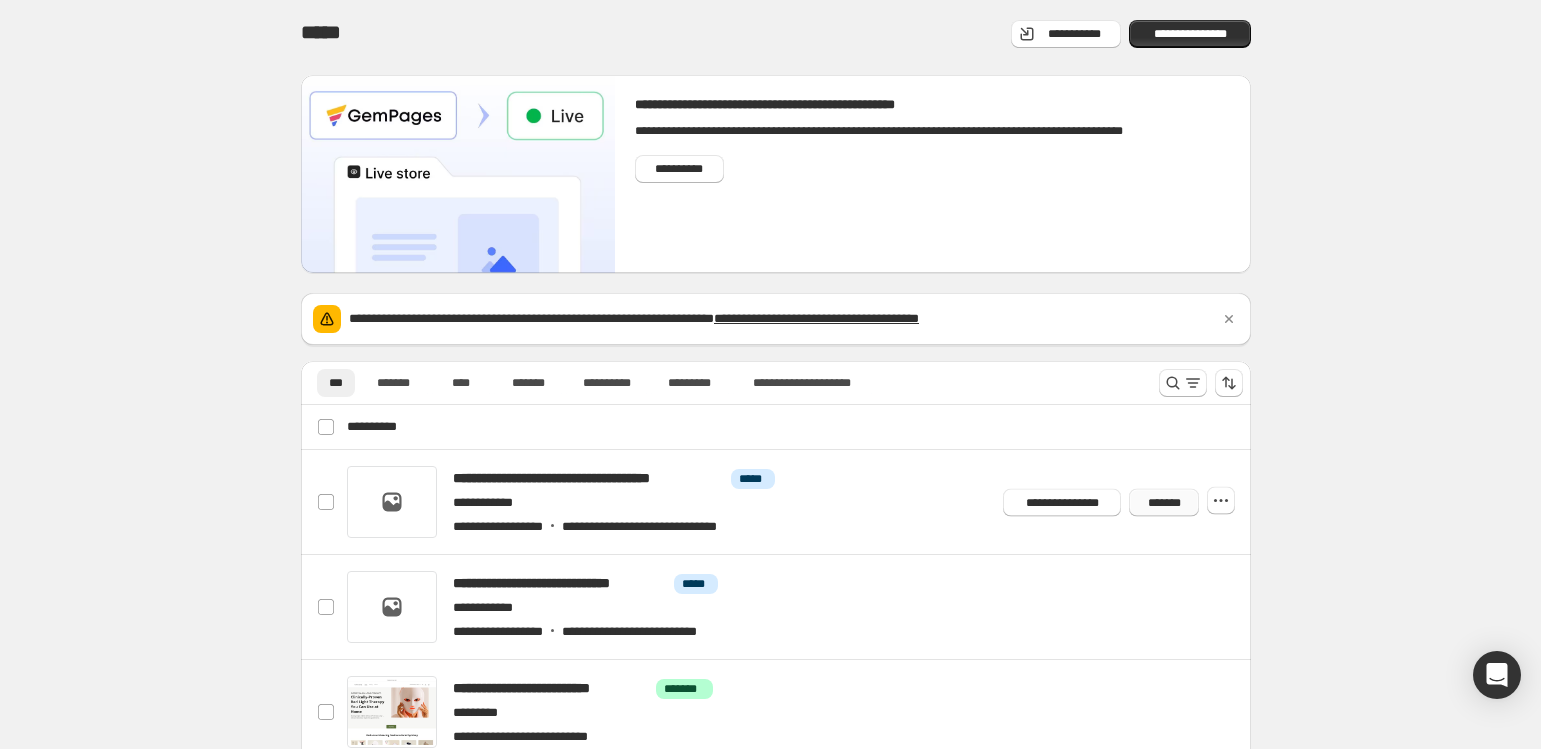 click on "*******" at bounding box center [1164, 502] 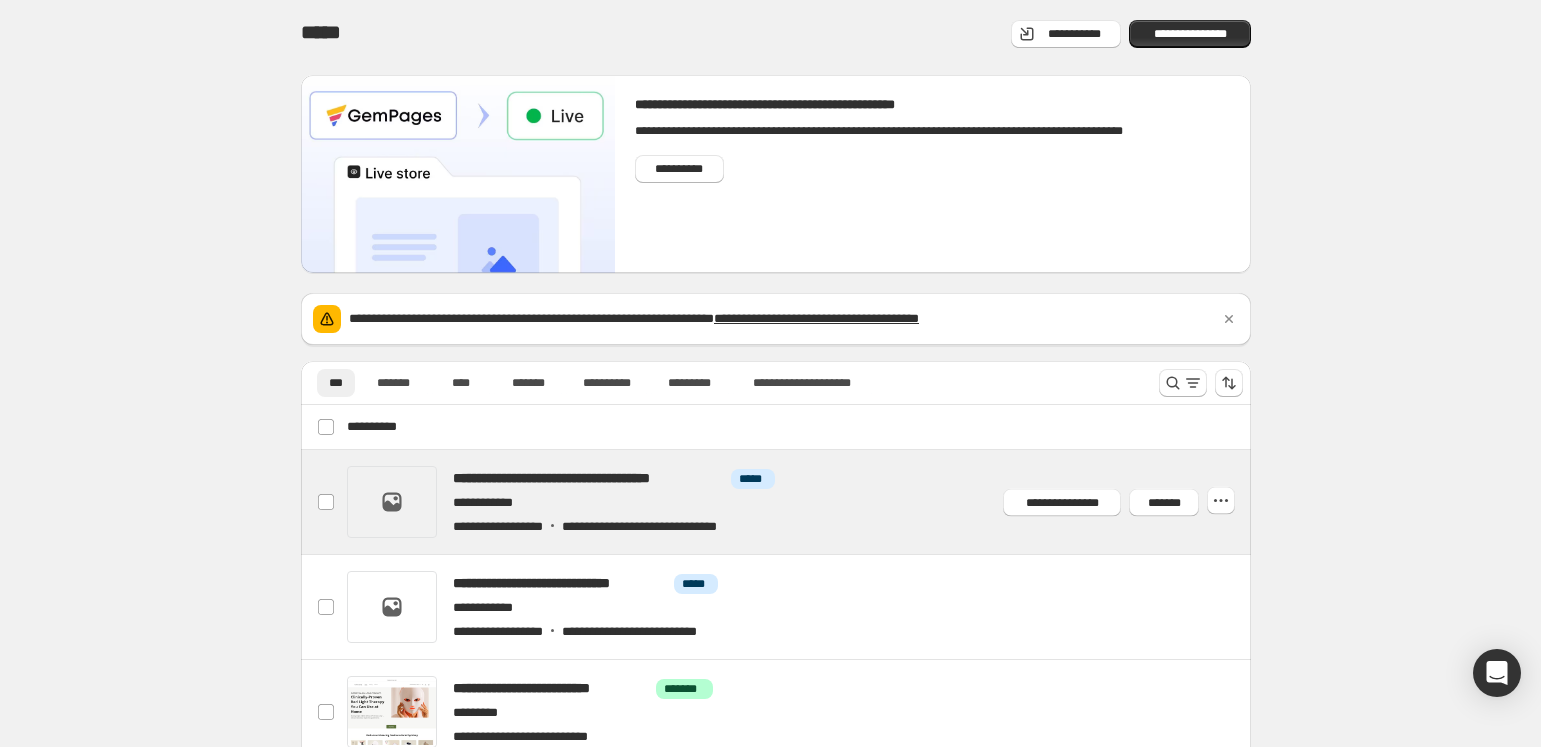 click at bounding box center (800, 502) 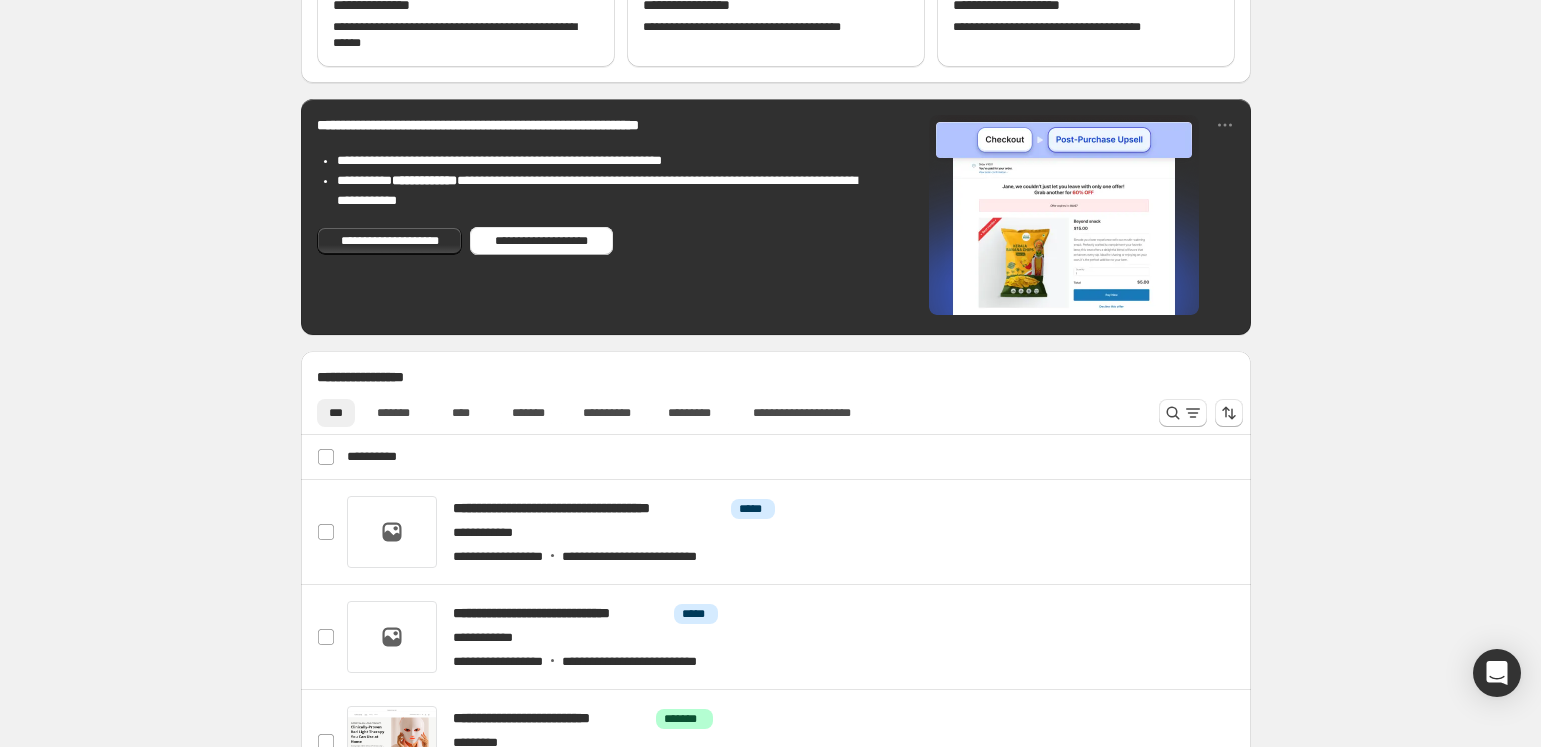 scroll, scrollTop: 686, scrollLeft: 0, axis: vertical 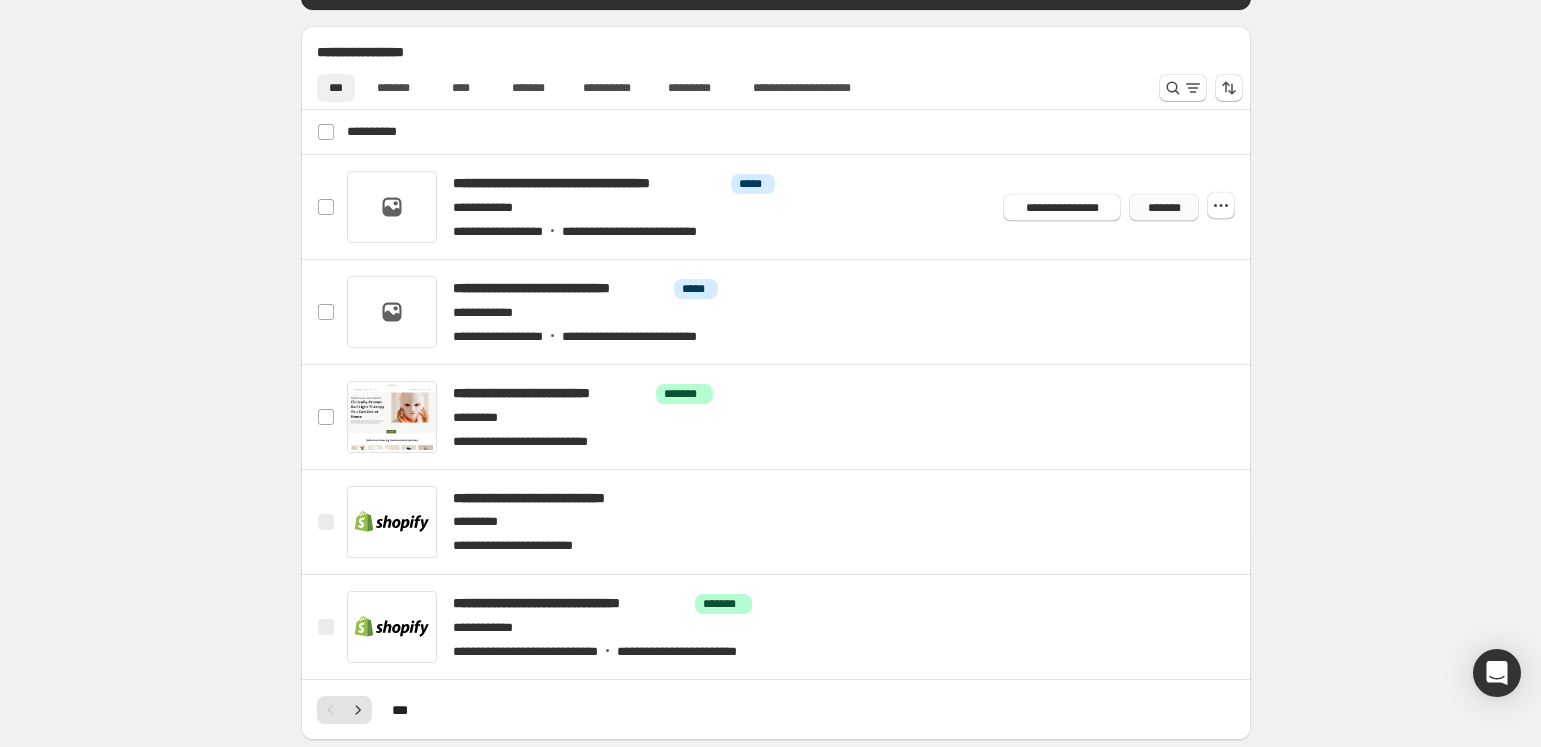 click on "*******" at bounding box center [1164, 207] 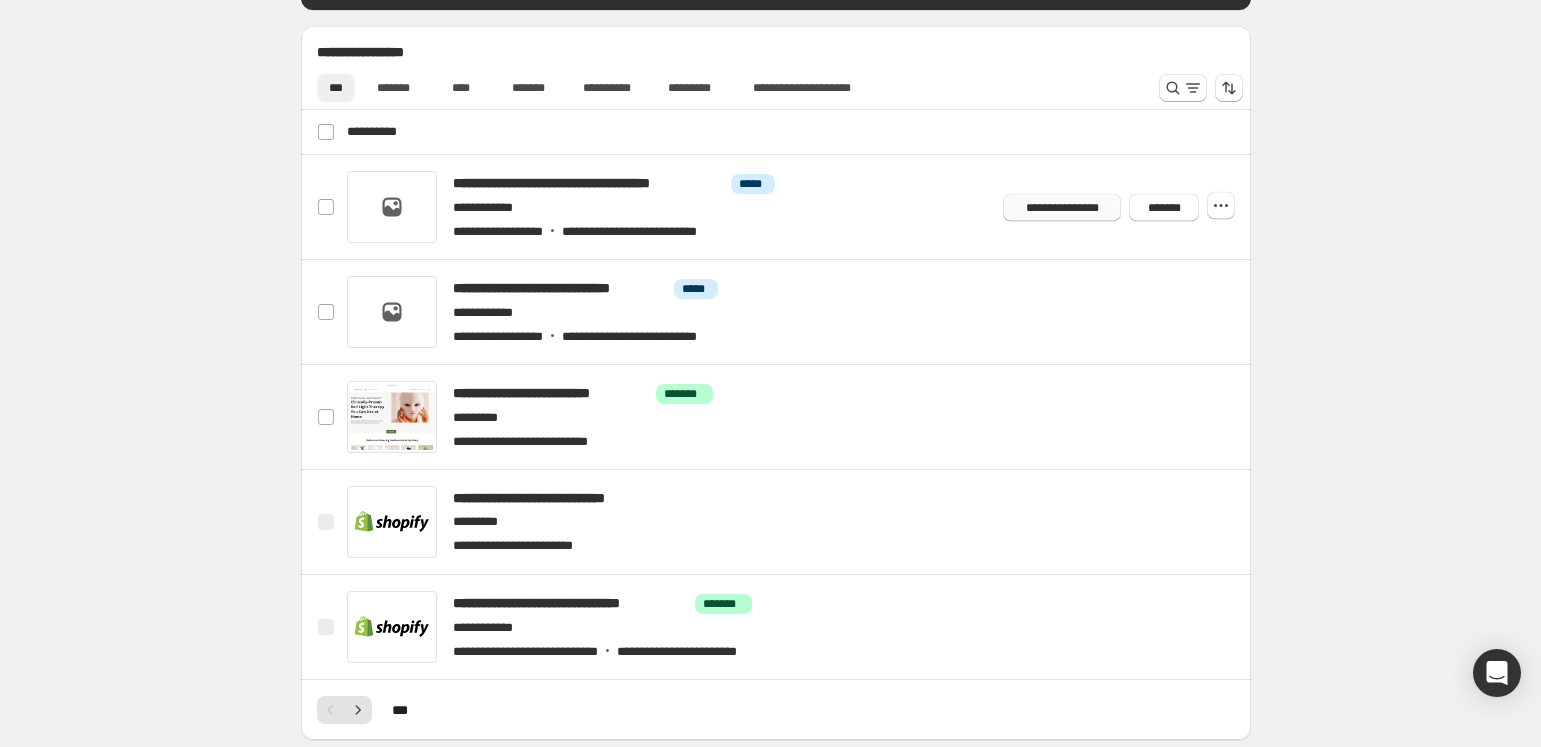 click on "**********" at bounding box center [1062, 207] 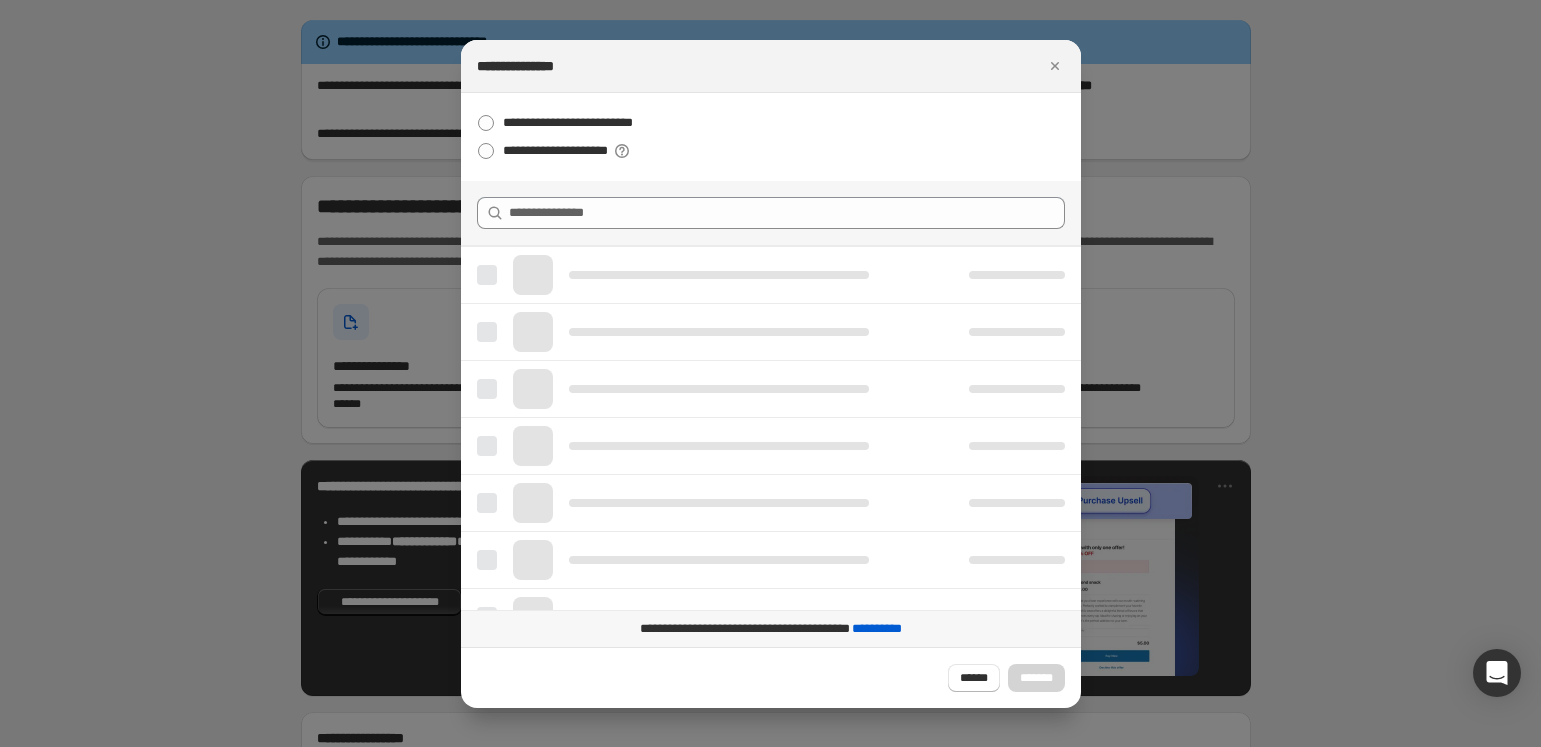 scroll, scrollTop: 0, scrollLeft: 0, axis: both 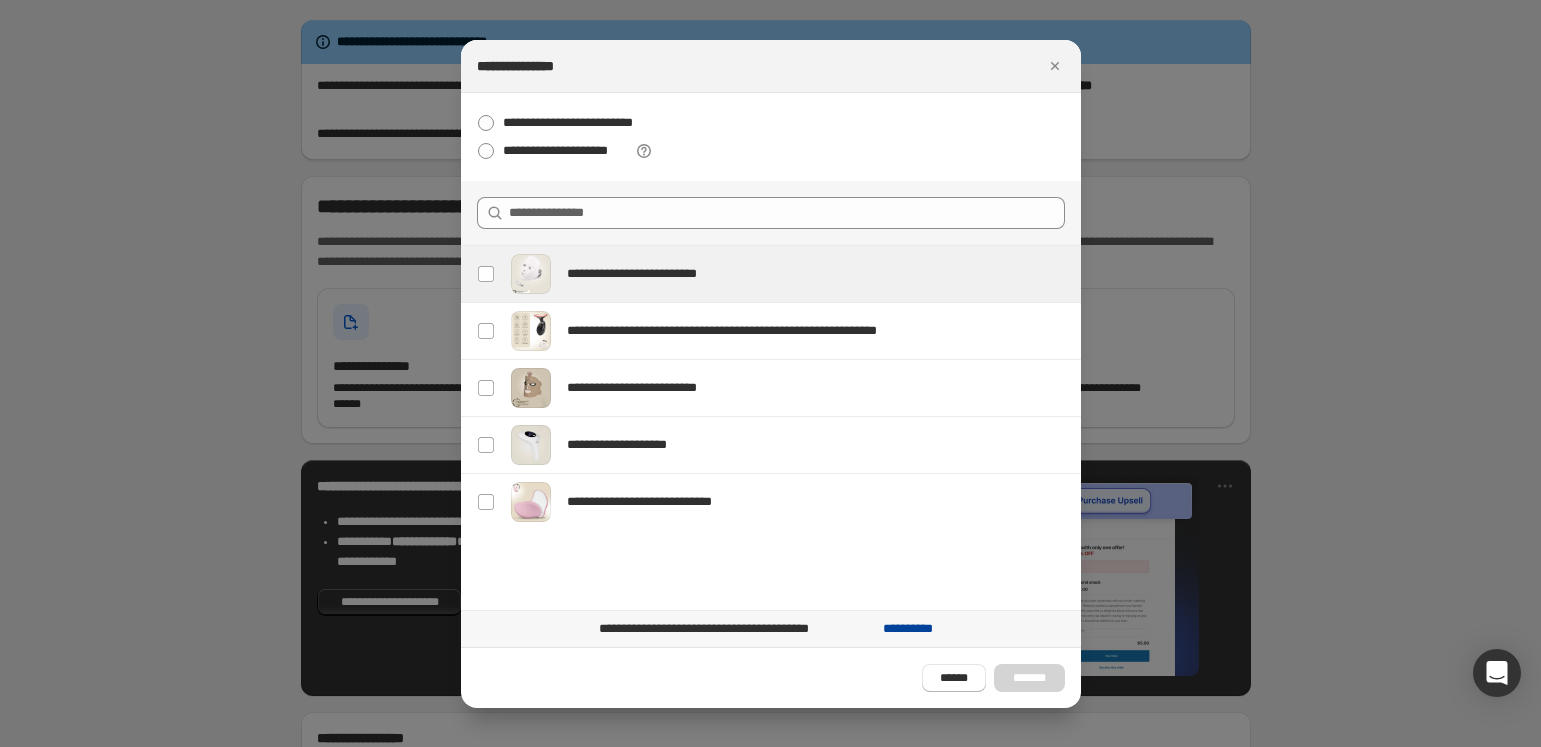 click on "**********" at bounding box center (907, 629) 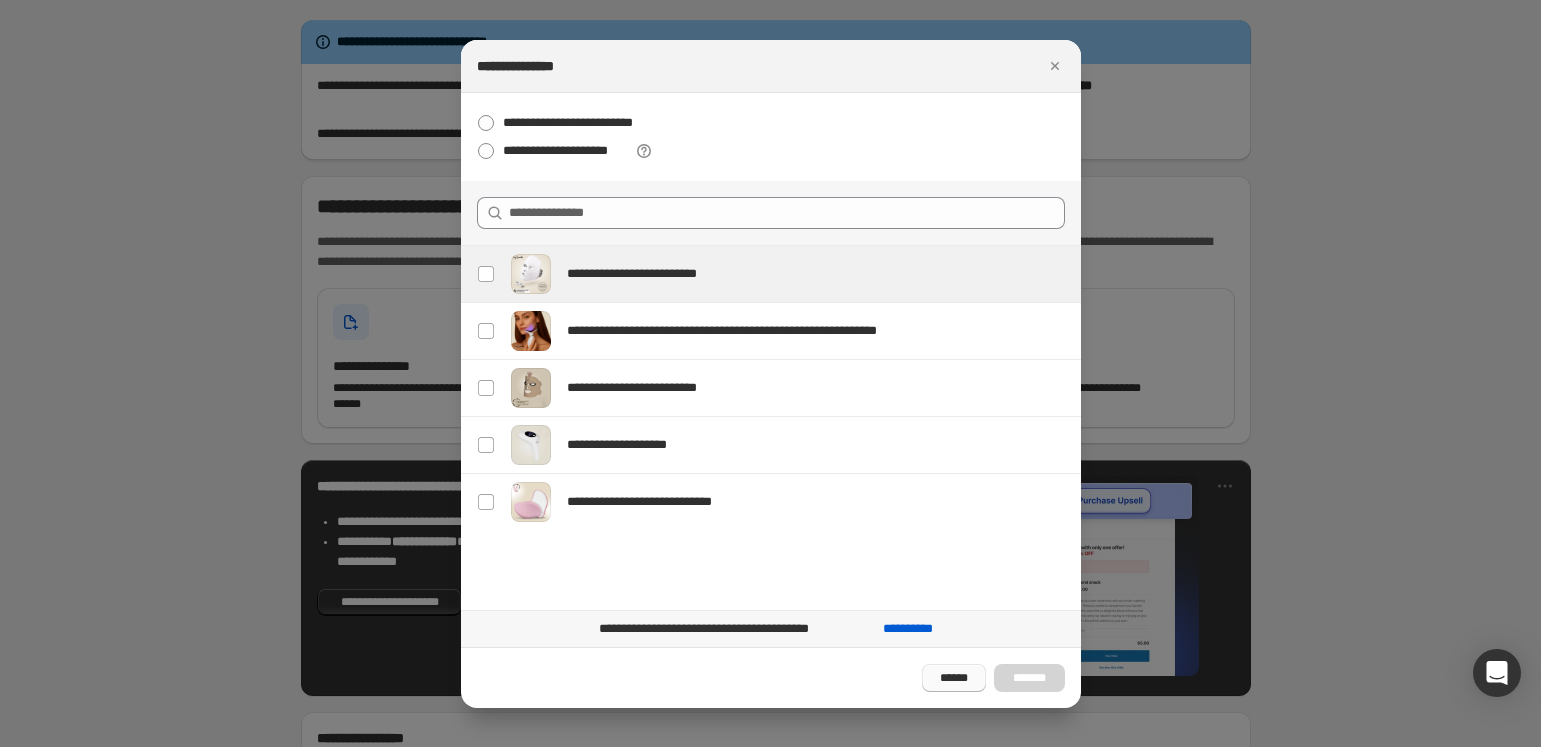 click on "******" at bounding box center (954, 678) 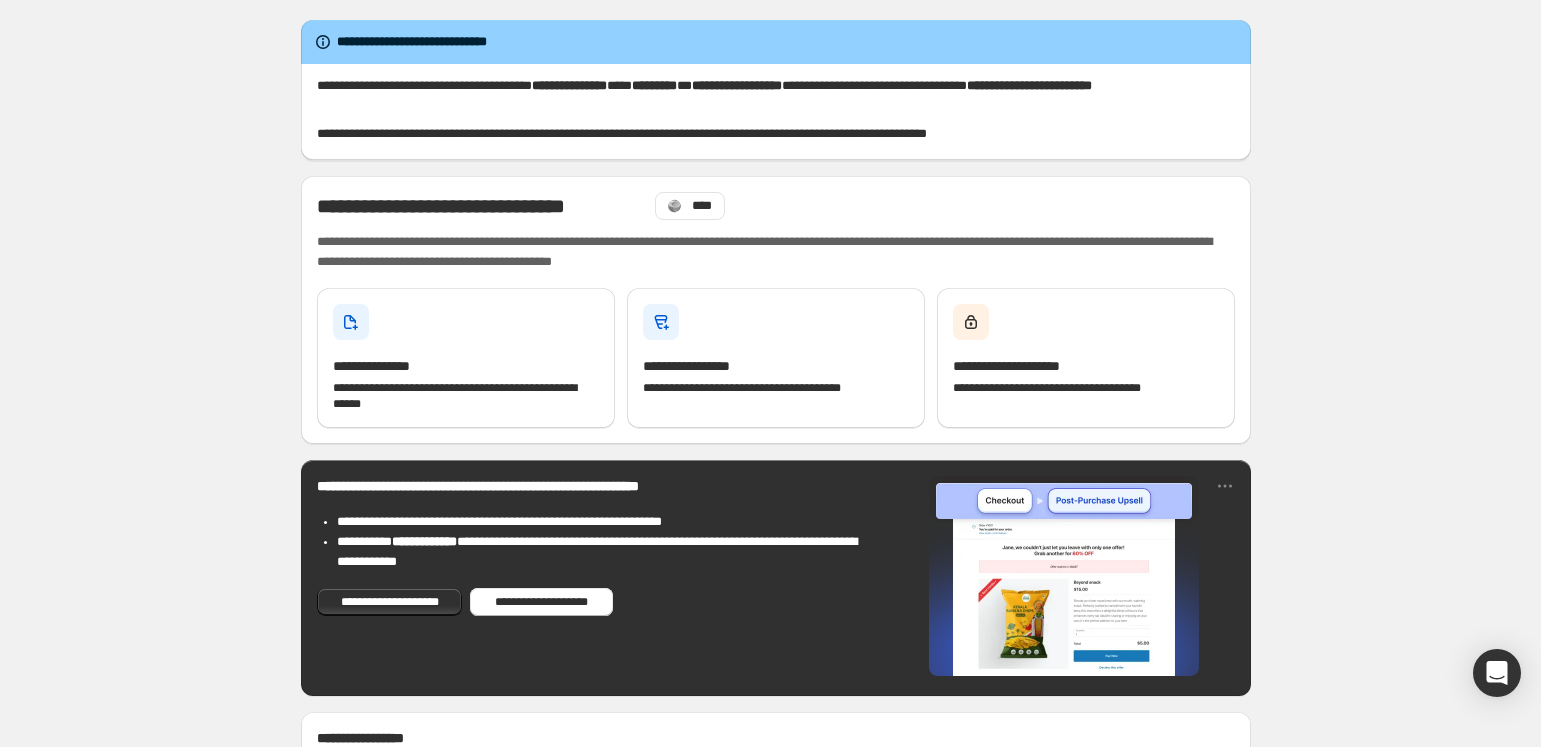 scroll, scrollTop: 686, scrollLeft: 0, axis: vertical 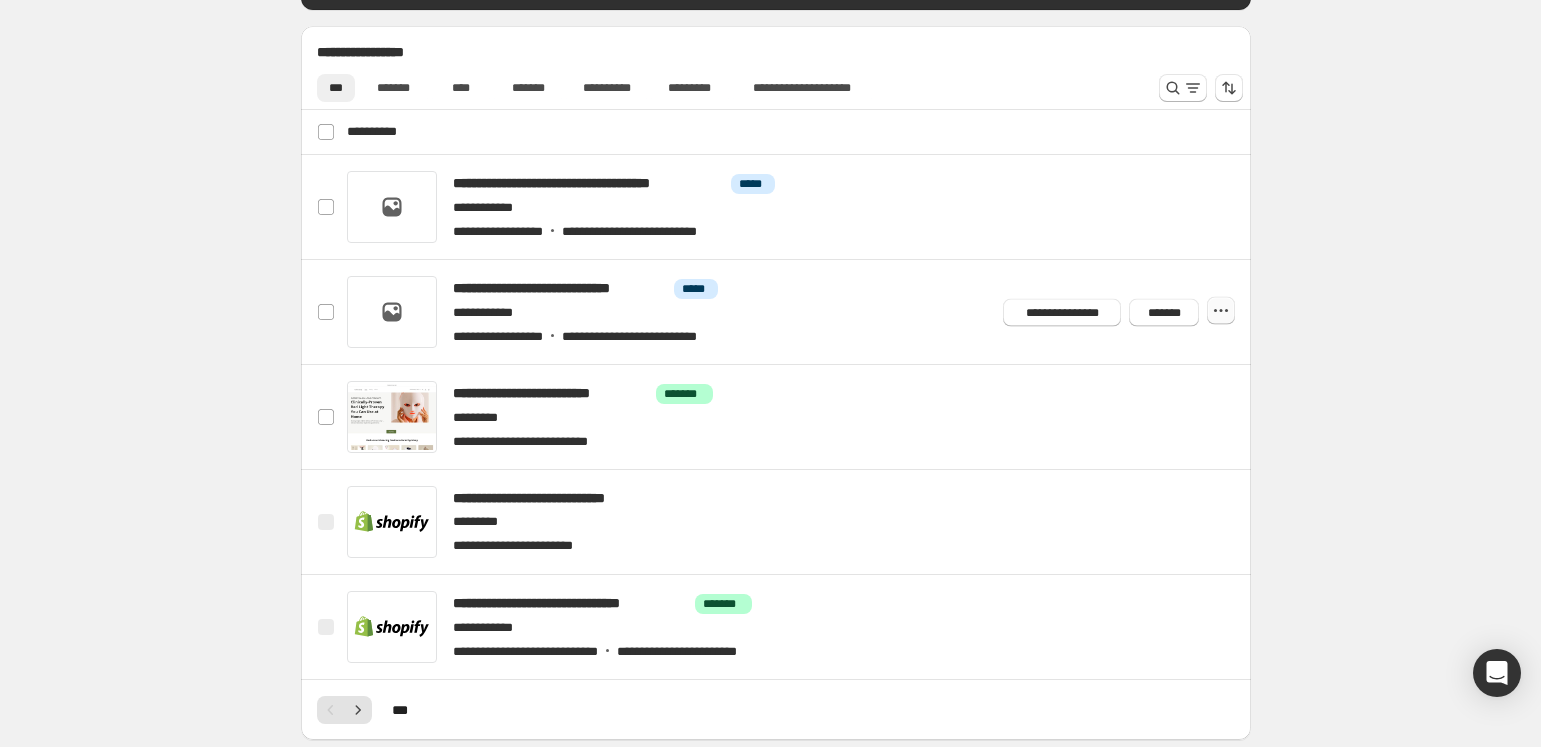 click 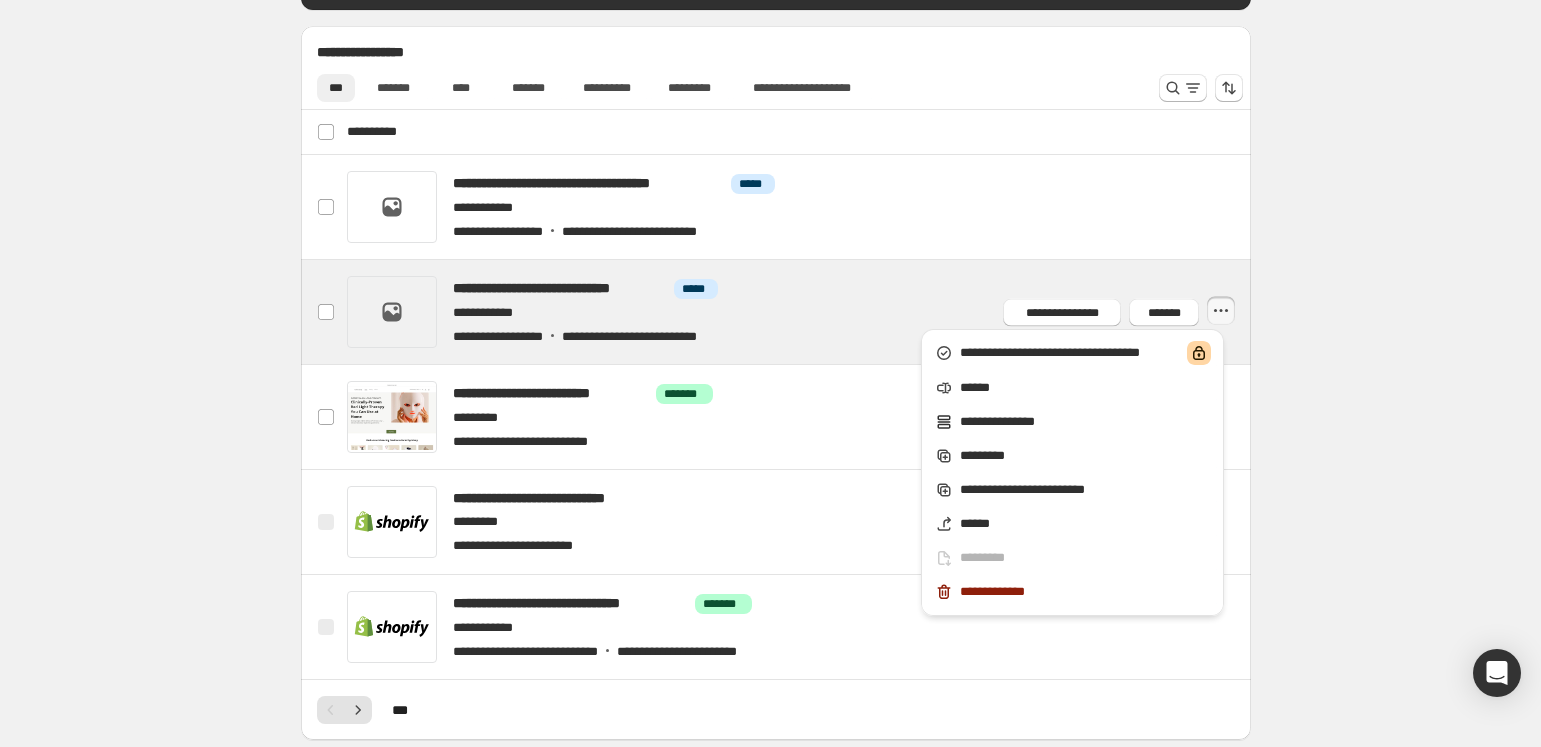 click at bounding box center (800, 312) 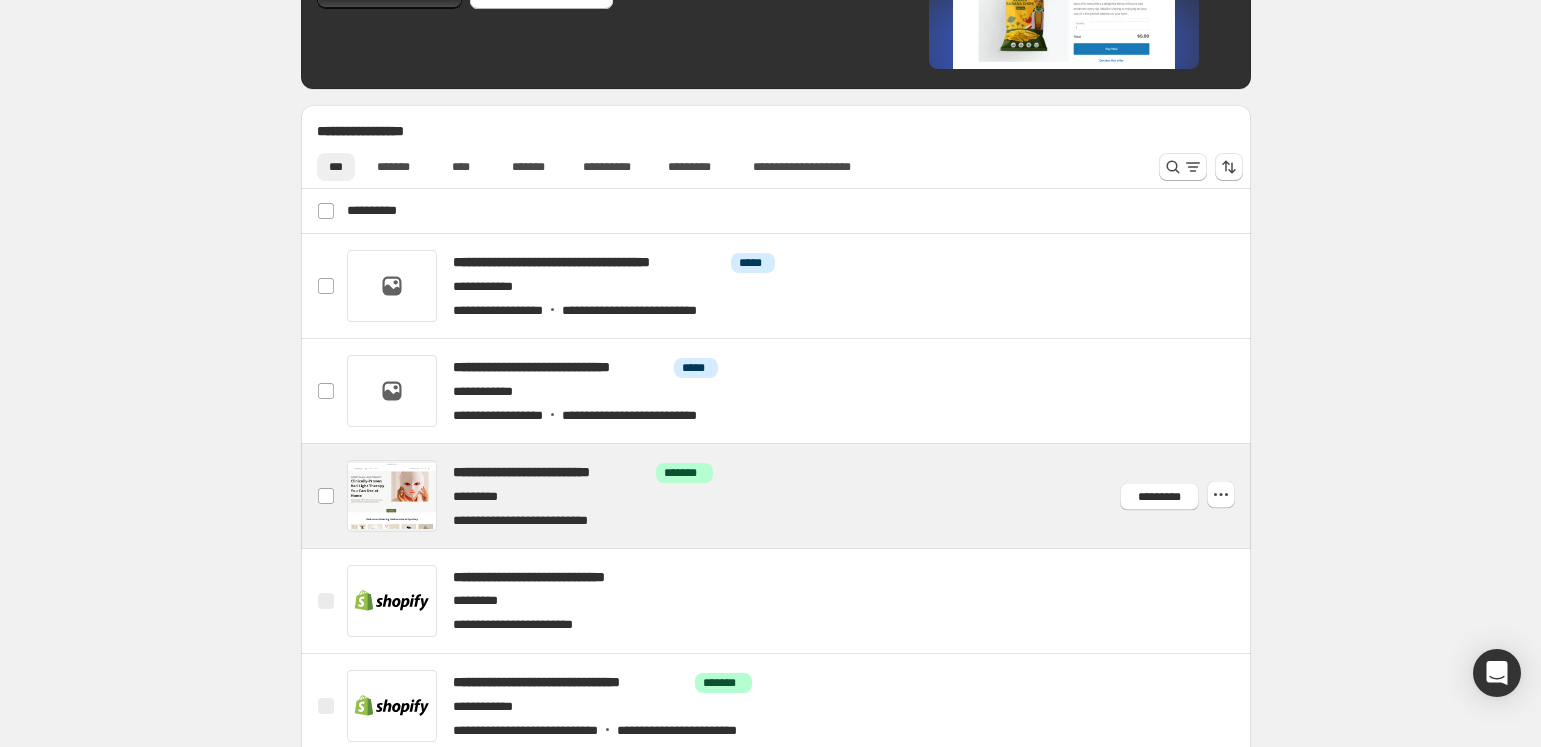 scroll, scrollTop: 623, scrollLeft: 0, axis: vertical 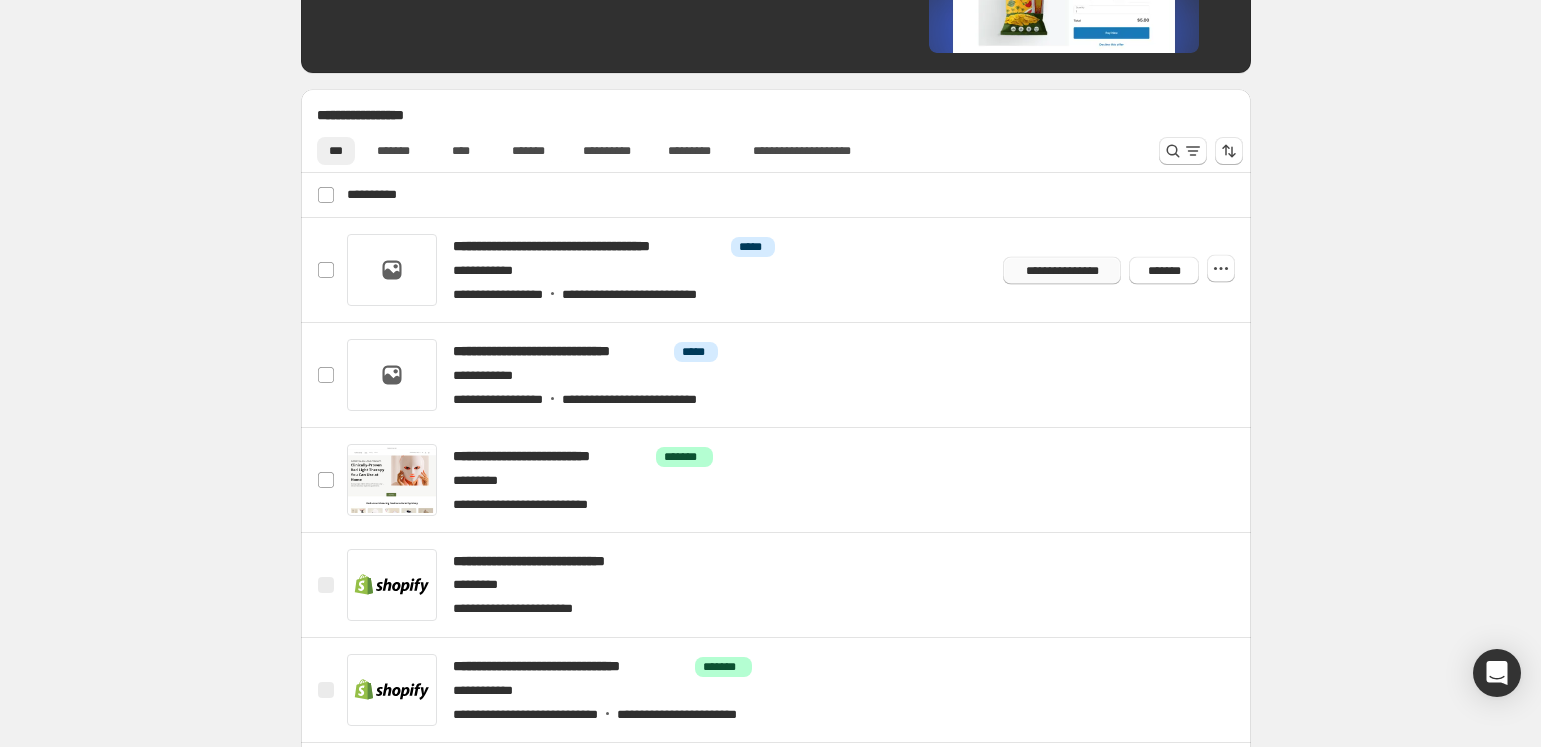 click on "**********" at bounding box center (1062, 270) 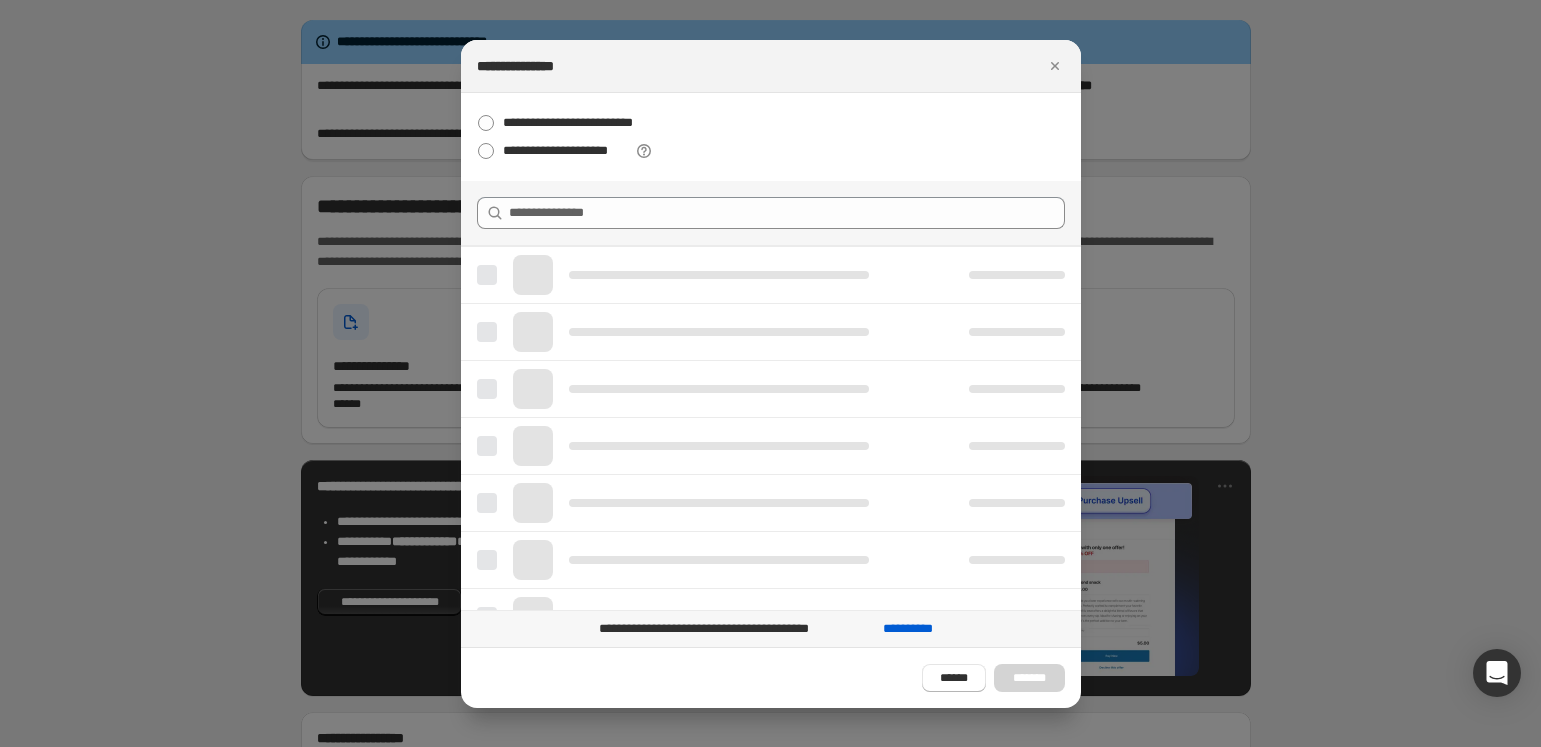 scroll, scrollTop: 0, scrollLeft: 0, axis: both 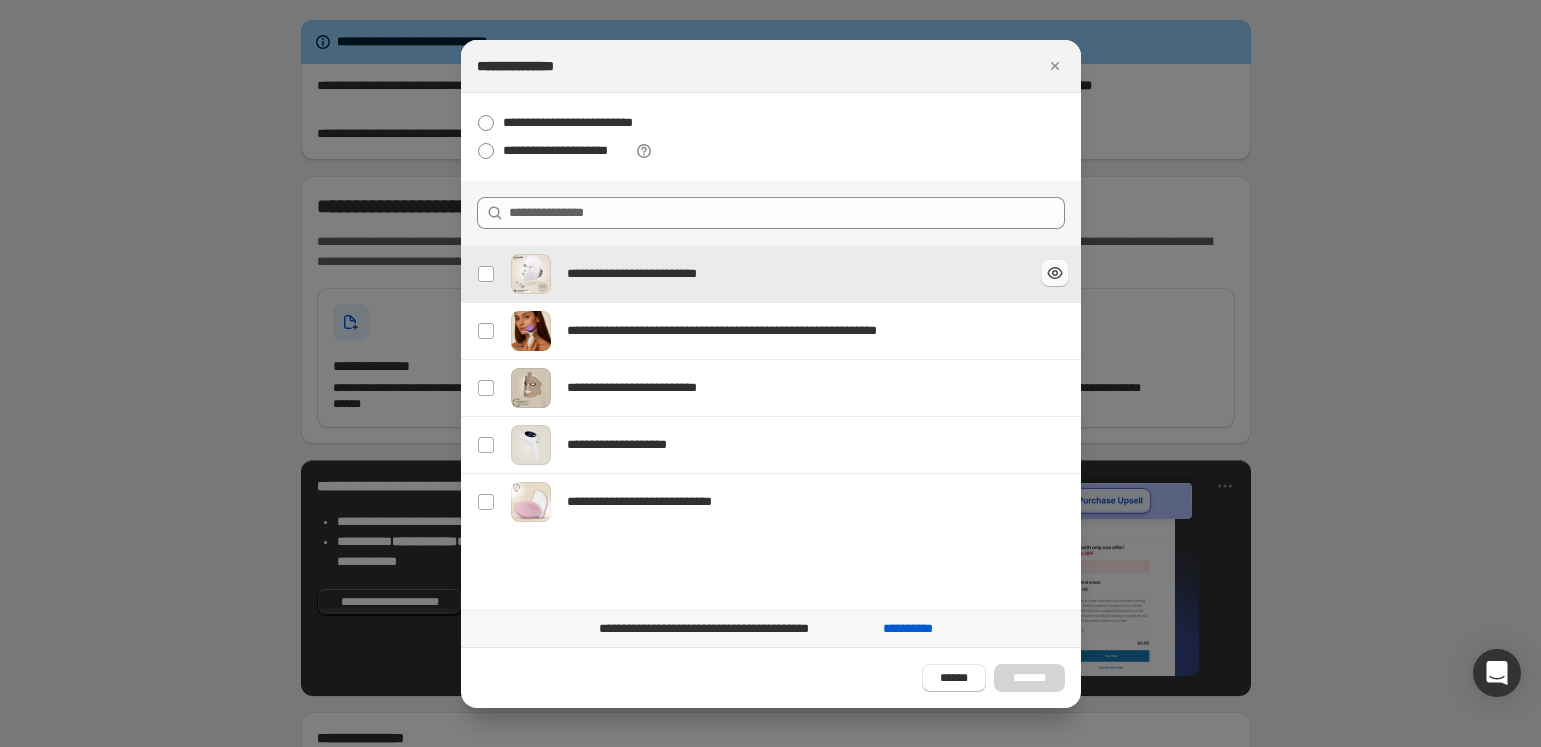 click 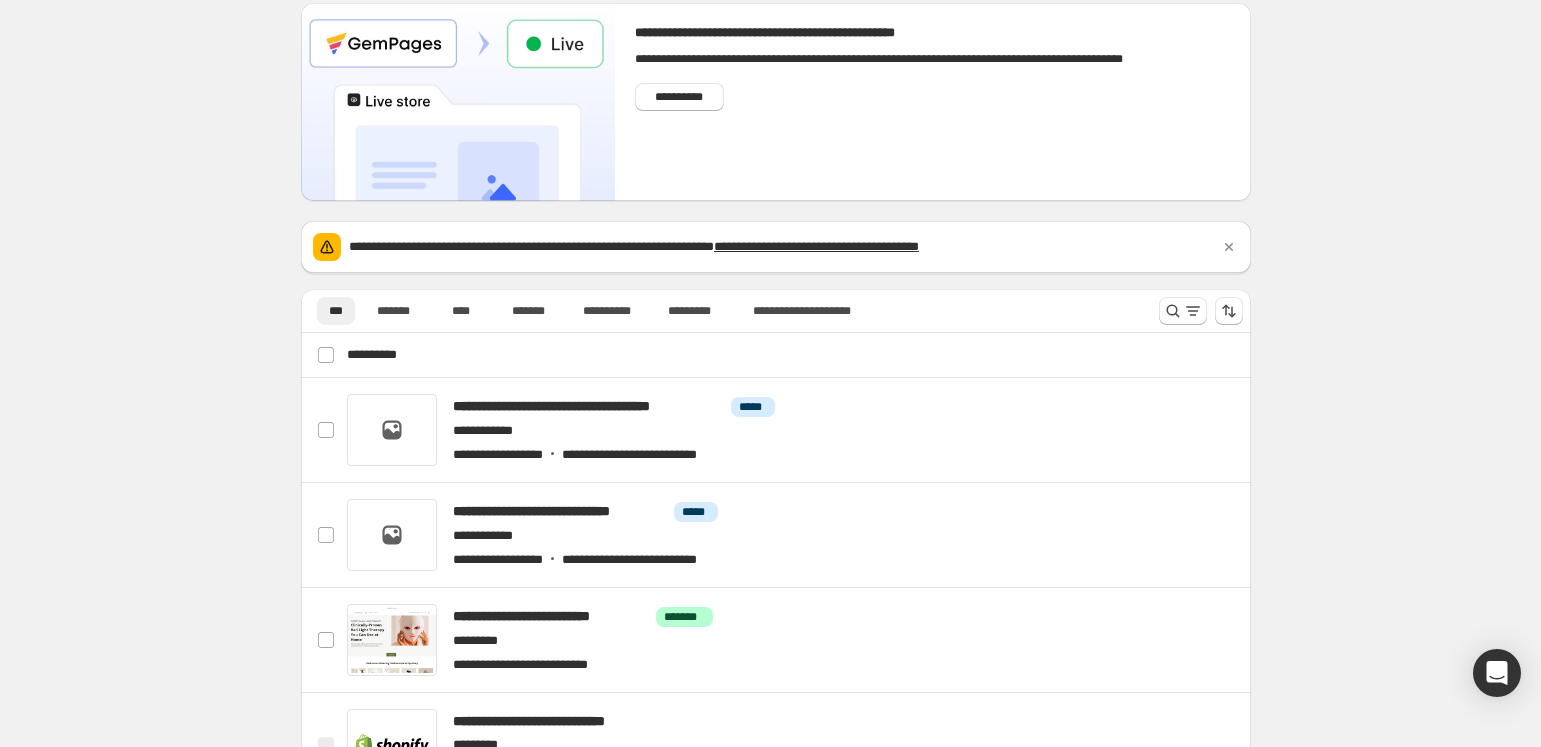 scroll, scrollTop: 272, scrollLeft: 0, axis: vertical 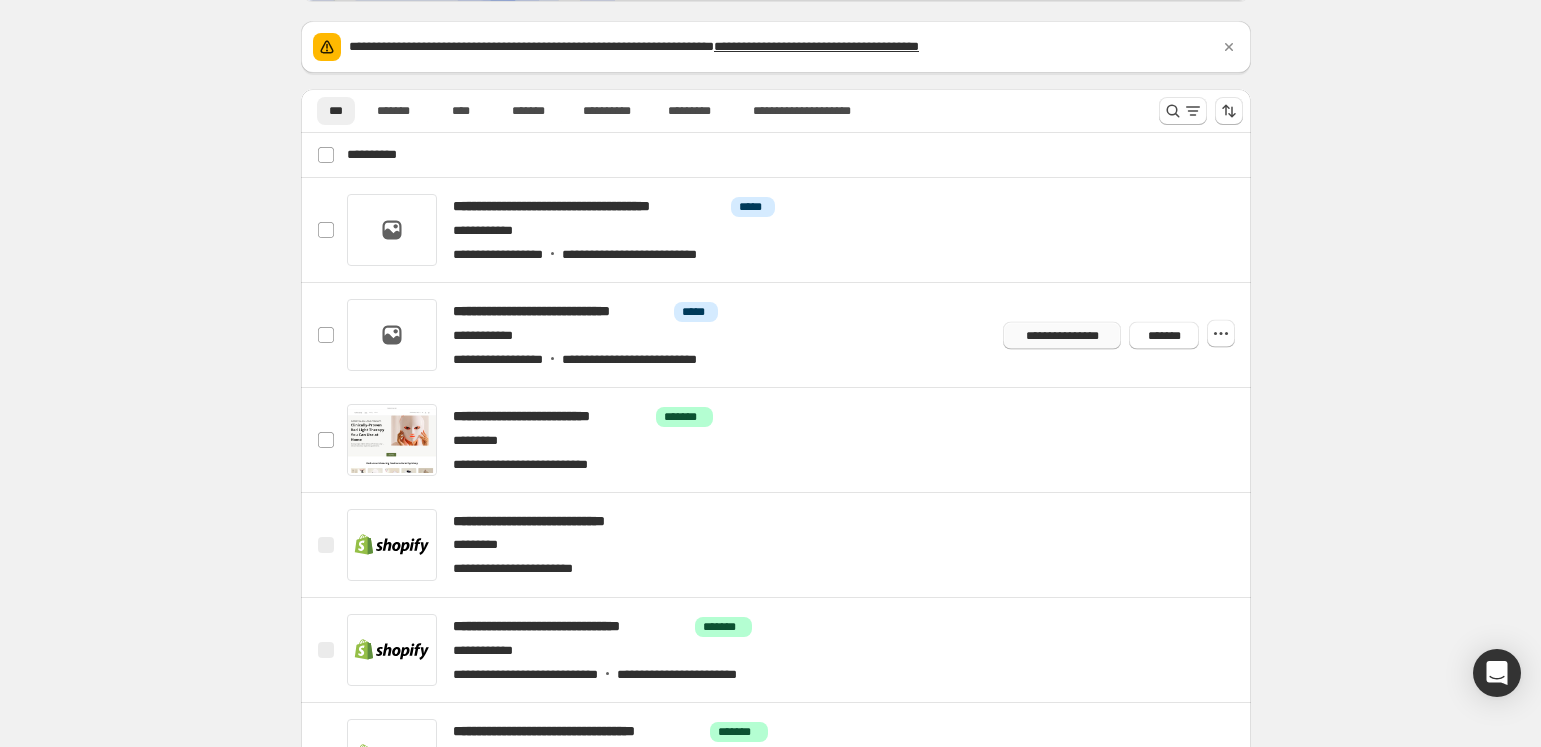 click on "**********" at bounding box center (1062, 335) 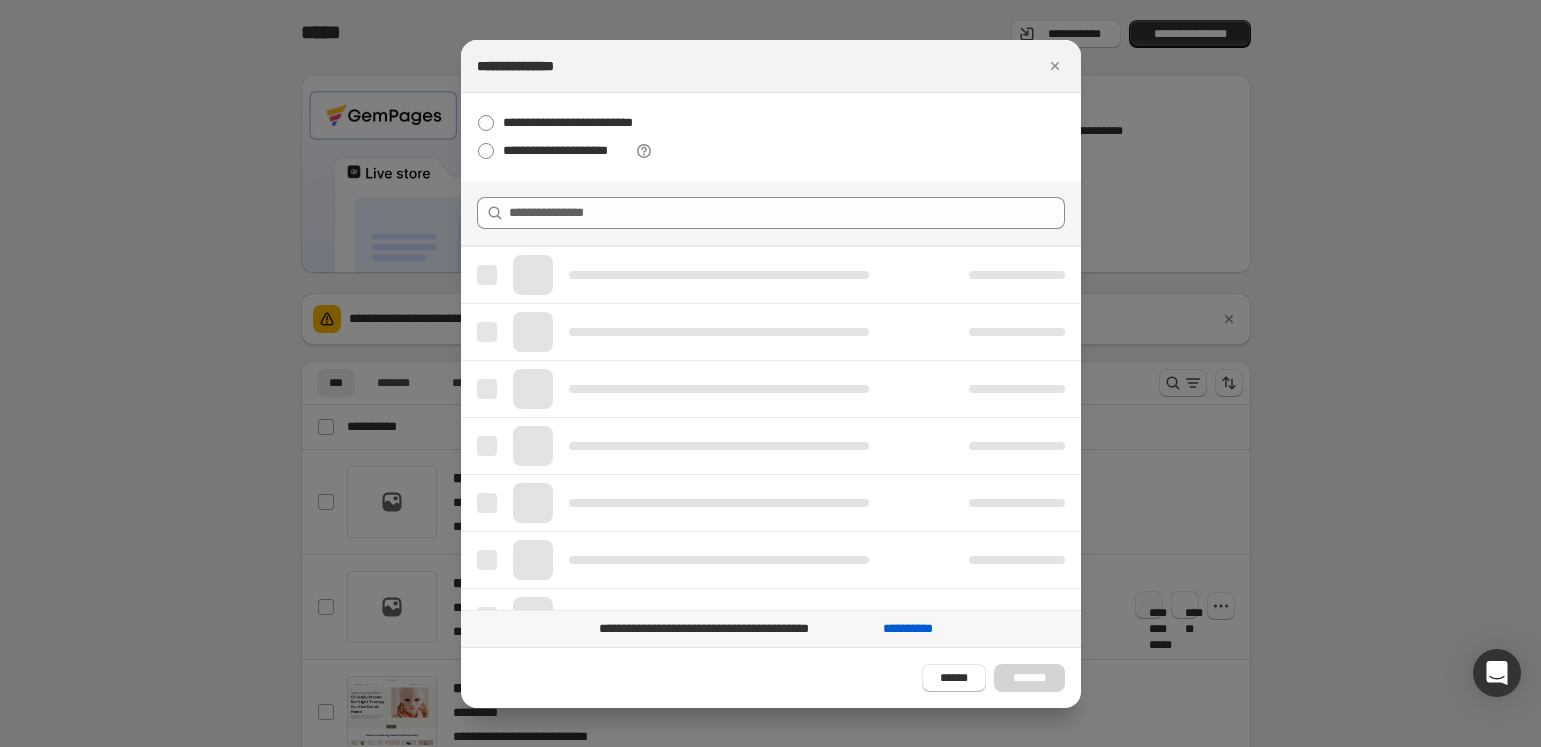scroll, scrollTop: 0, scrollLeft: 0, axis: both 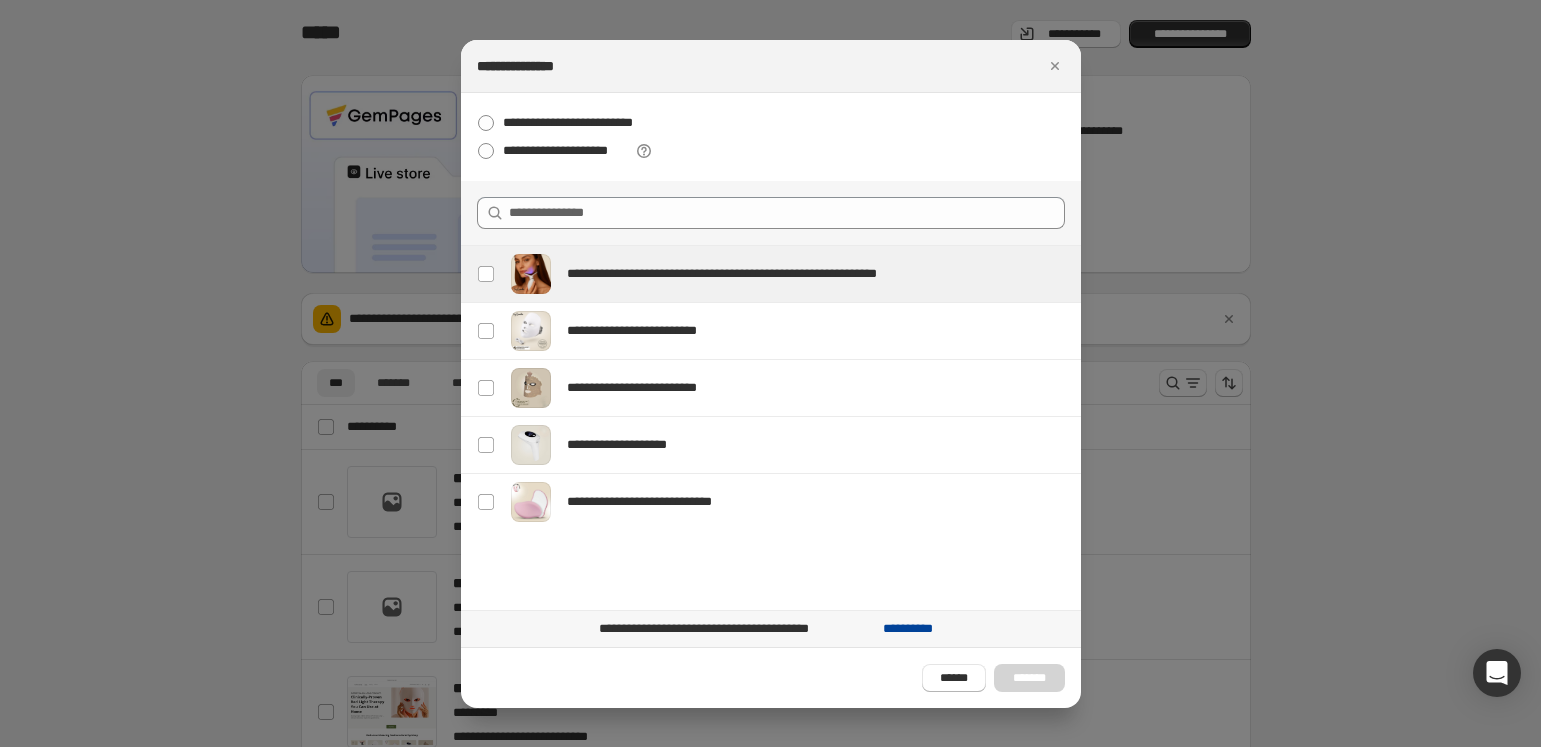 click on "**********" at bounding box center [907, 629] 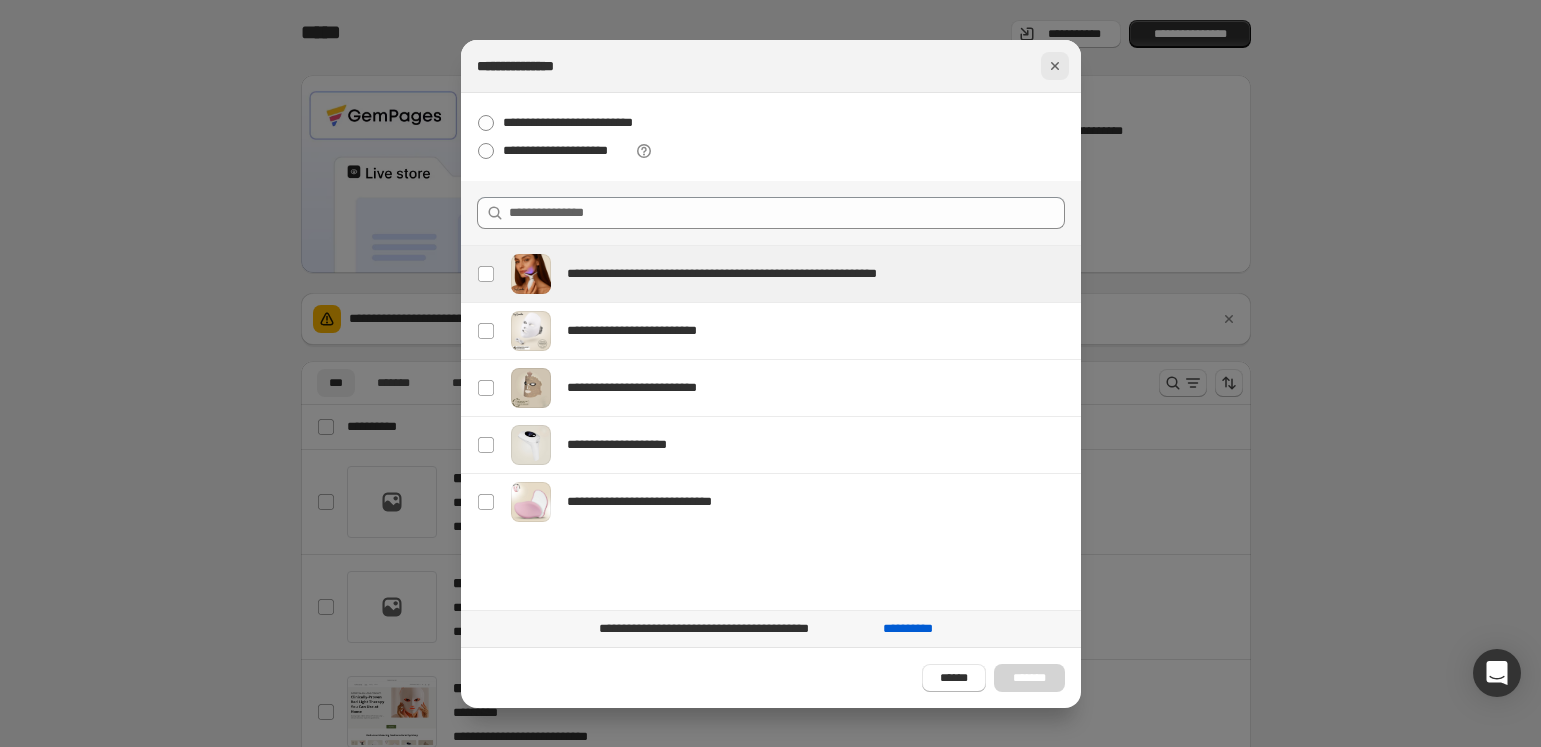 click 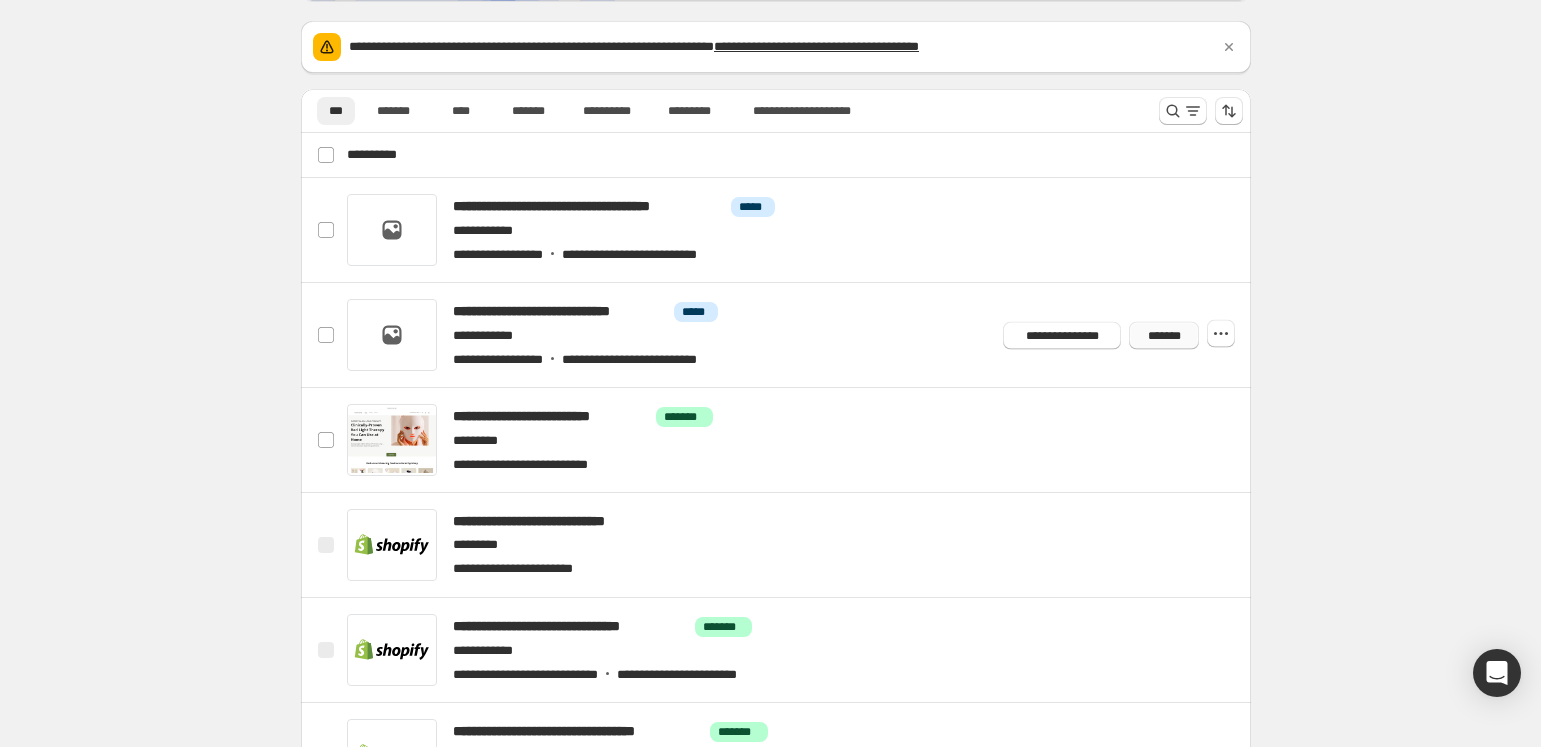 click on "*******" at bounding box center (1164, 335) 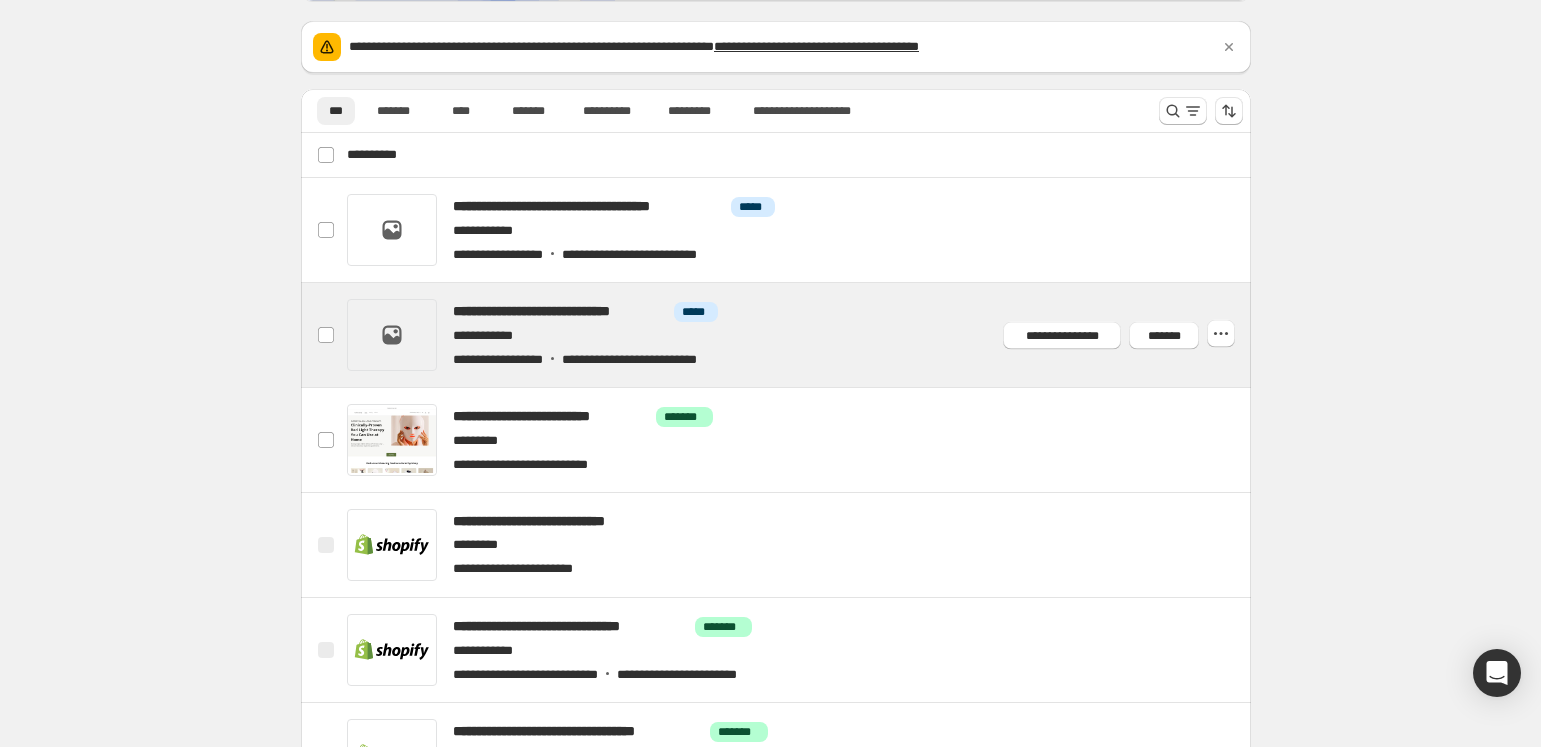 click at bounding box center [800, 335] 